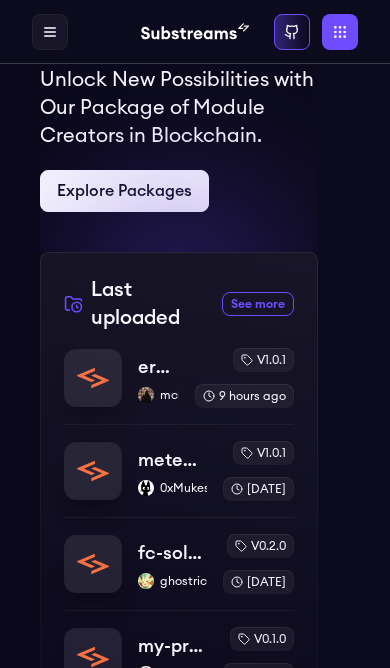 scroll, scrollTop: 472, scrollLeft: 0, axis: vertical 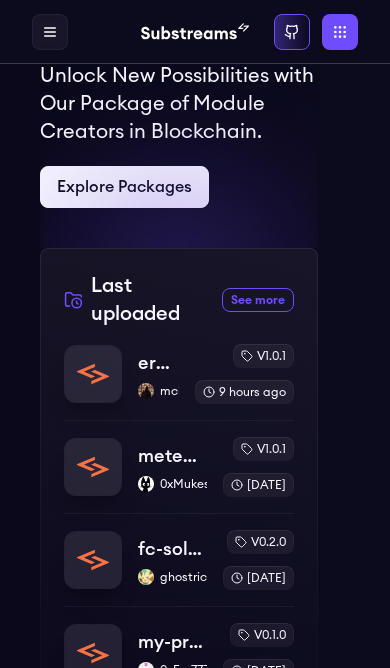 click at bounding box center [179, 268] 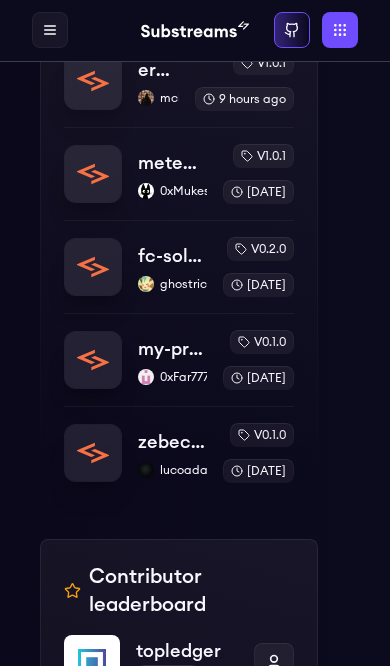 scroll, scrollTop: 765, scrollLeft: 0, axis: vertical 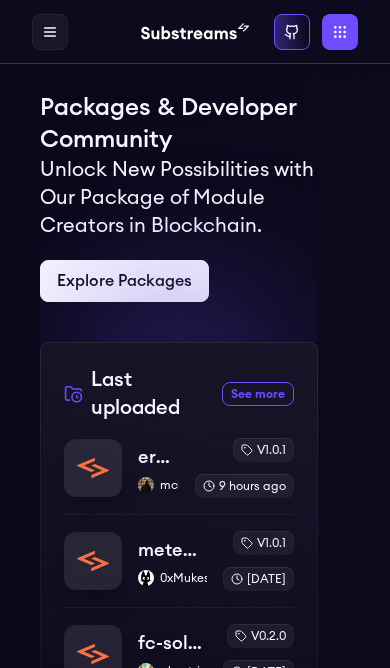 click at bounding box center [179, 246] 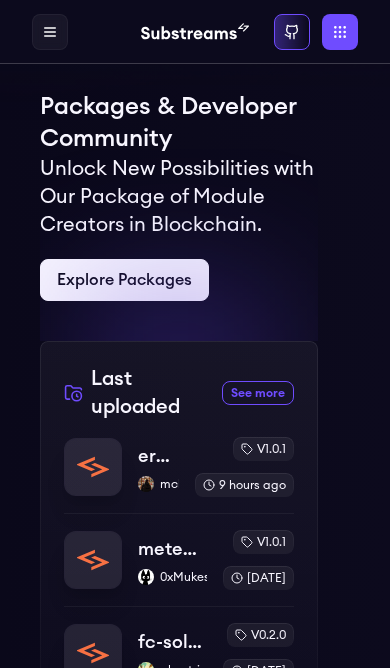click on "See more recently uploaded packages" at bounding box center (258, 393) 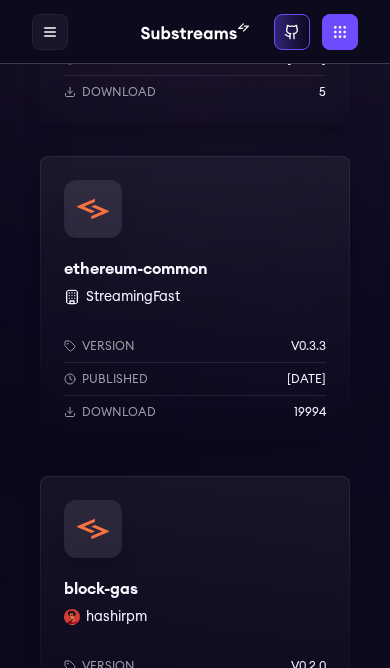 scroll, scrollTop: 439, scrollLeft: 0, axis: vertical 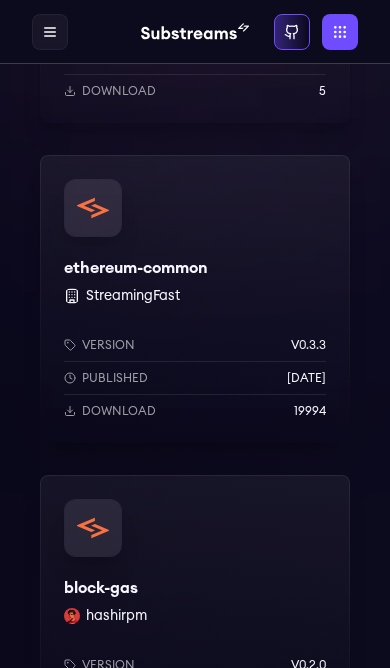 click on "ethereum-common   StreamingFast Version v0.3.3 Published 1 months ago Download 19994" at bounding box center [195, 299] 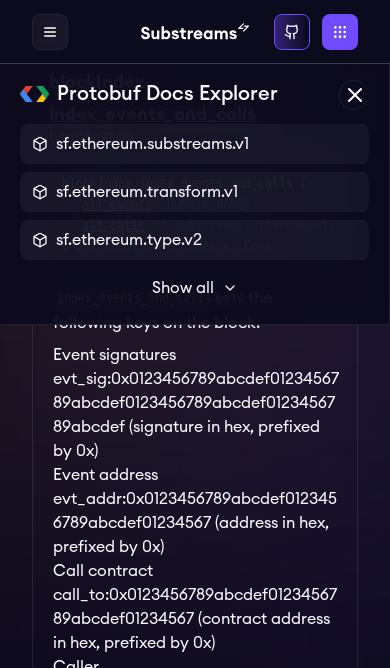 scroll, scrollTop: 6311, scrollLeft: 0, axis: vertical 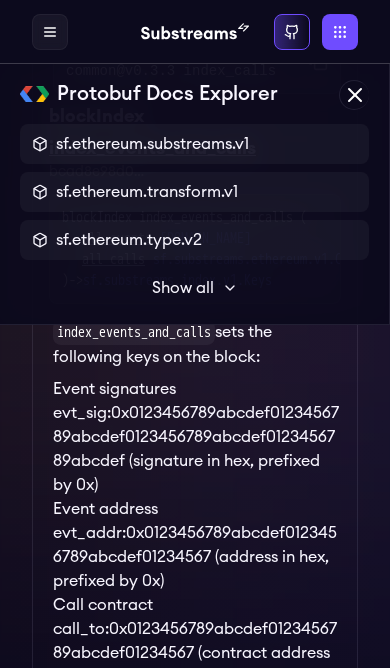 click on "index_events_and_calls" at bounding box center (195, 148) 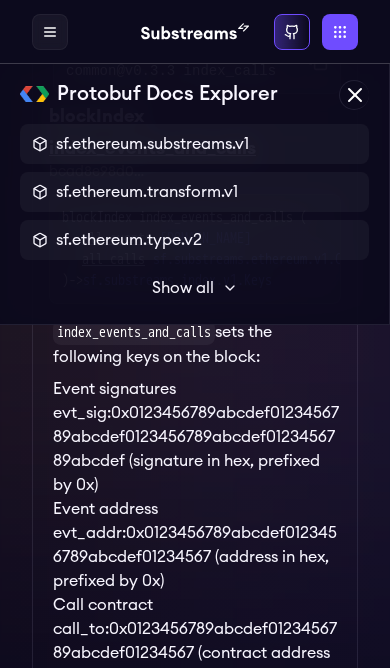 click on "index_events_and_calls" at bounding box center [195, 148] 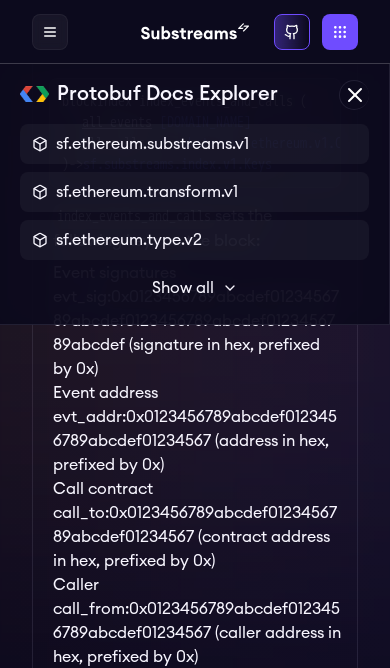 click on "sf.substreams.ethereum.v1.Calls" at bounding box center [261, 143] 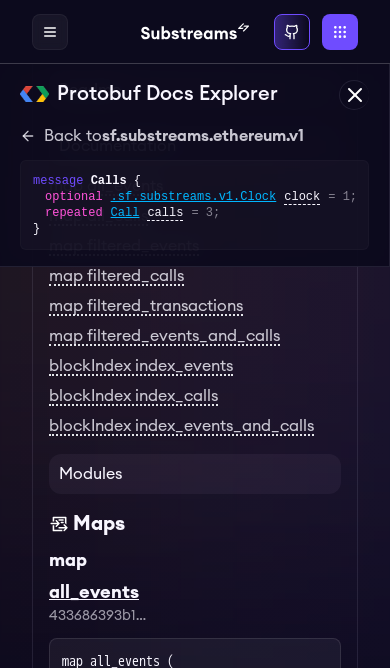 scroll, scrollTop: 510, scrollLeft: 0, axis: vertical 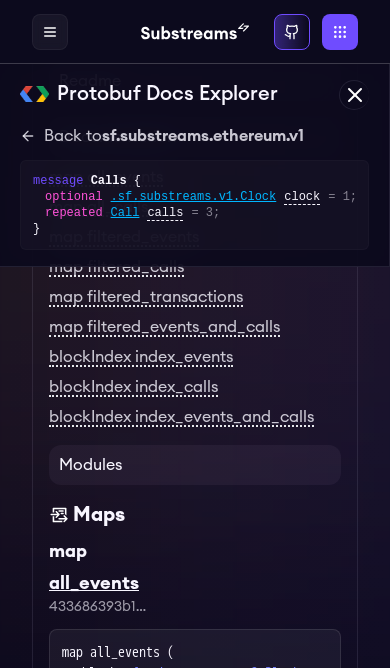 click on "blockIndex index_events_and_calls" at bounding box center [181, 418] 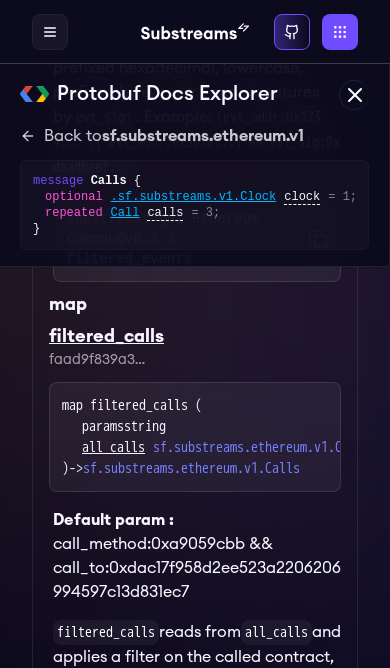 scroll, scrollTop: 6690, scrollLeft: 0, axis: vertical 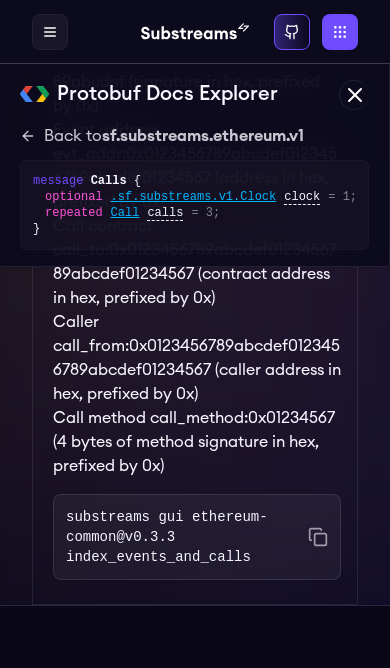 click on "sf.substreams.index.v1.Keys" at bounding box center [177, -99] 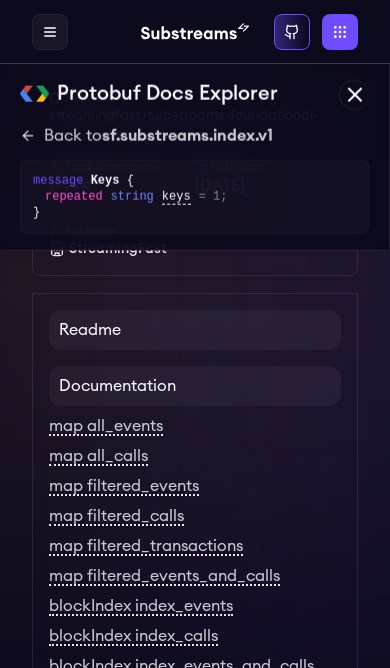 scroll, scrollTop: 0, scrollLeft: 0, axis: both 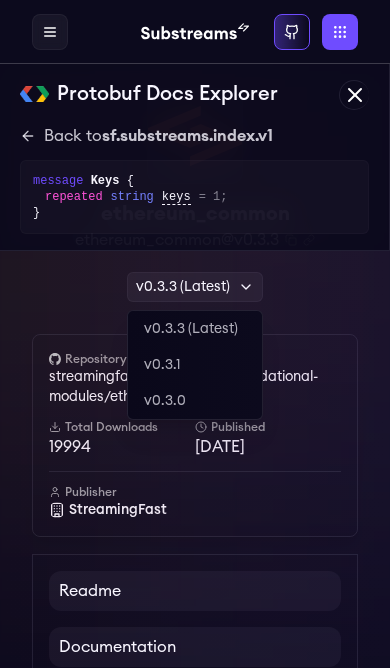 click on "v0.3.3 (Latest)" at bounding box center (195, 287) 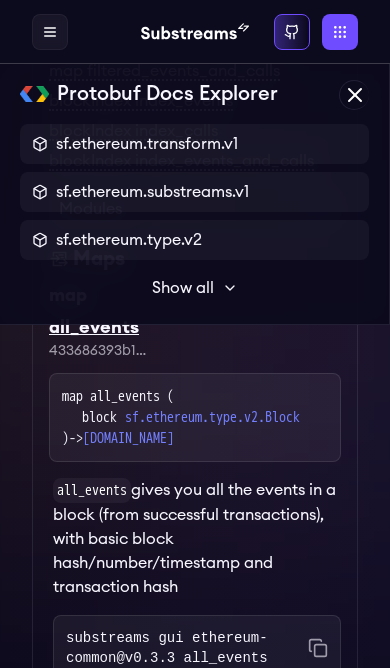 scroll, scrollTop: 778, scrollLeft: 0, axis: vertical 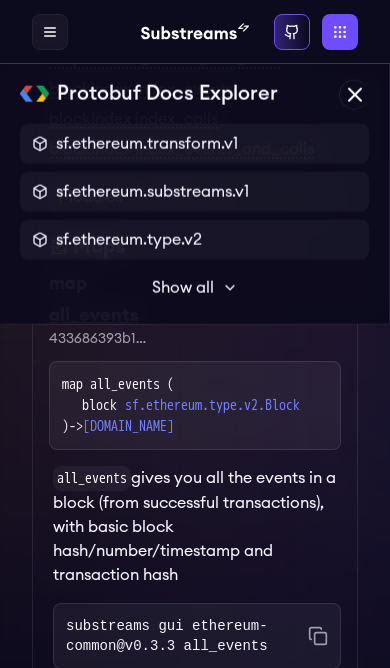 click on "map" at bounding box center (195, 283) 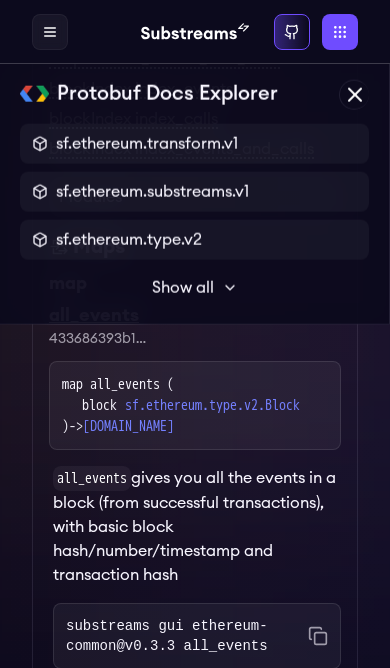 click on "all_events" at bounding box center [195, 315] 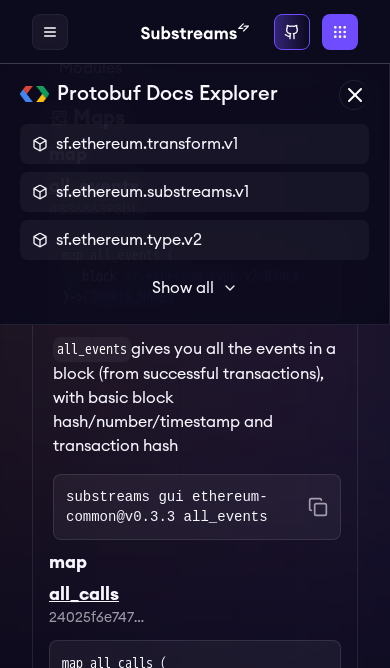 scroll, scrollTop: 929, scrollLeft: 0, axis: vertical 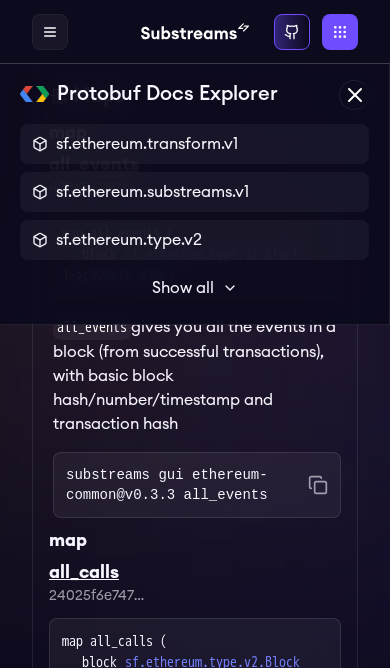 click on "map all_events ( block sf.ethereum.type.v2.Block )   ->  sf.substreams.ethereum.v1.Events" at bounding box center [195, 254] 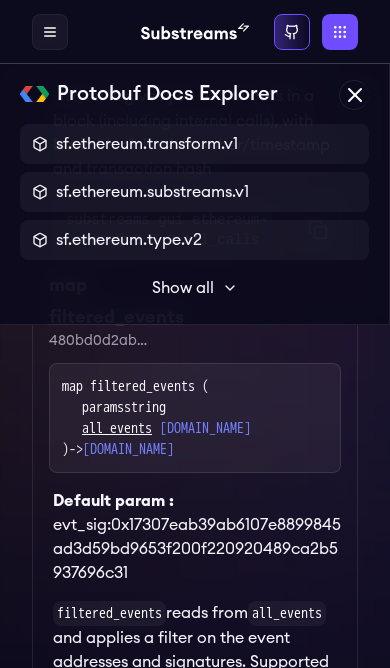 scroll, scrollTop: 1701, scrollLeft: 0, axis: vertical 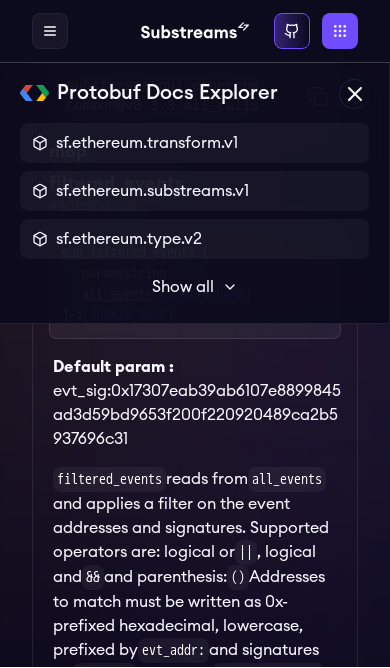 click on "filtered_events" at bounding box center (195, 184) 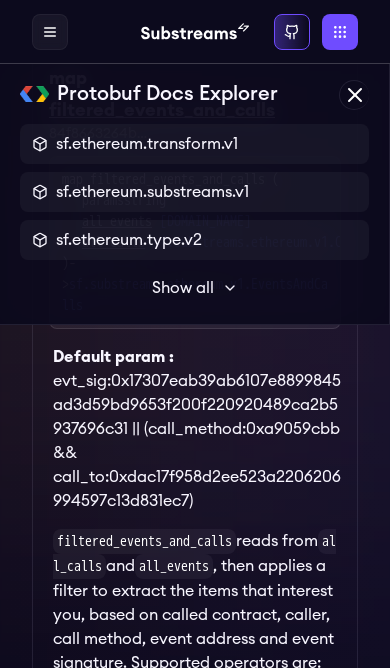 scroll, scrollTop: 4102, scrollLeft: 0, axis: vertical 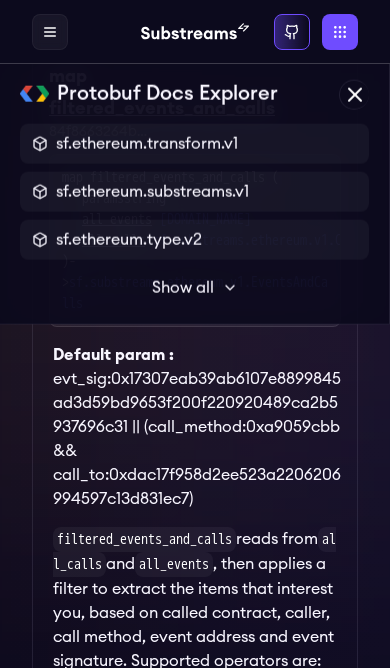 click on "filtered_events_and_calls" at bounding box center (195, 108) 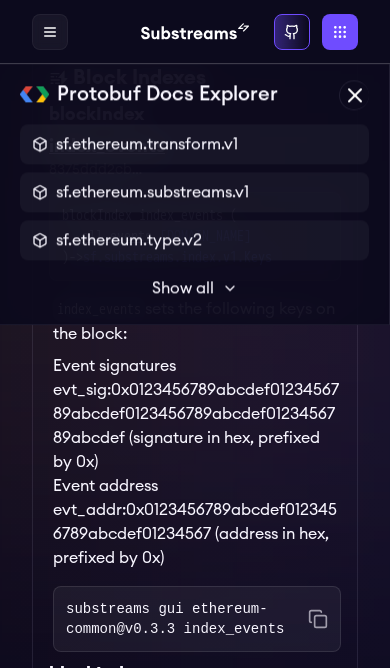 scroll, scrollTop: 5153, scrollLeft: 0, axis: vertical 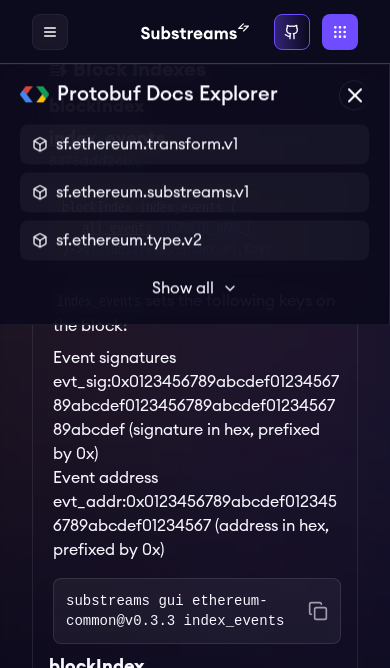 click on "index_events" at bounding box center (195, 138) 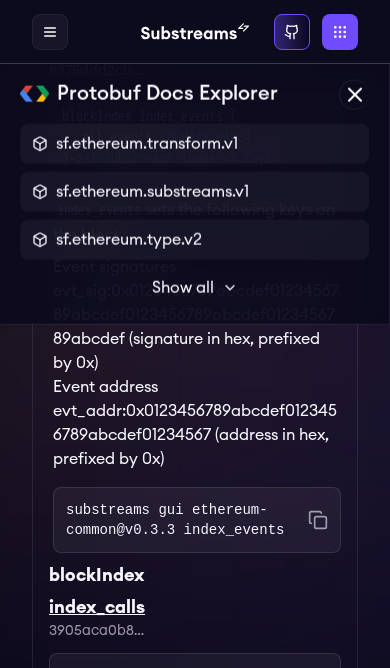scroll, scrollTop: 5245, scrollLeft: 0, axis: vertical 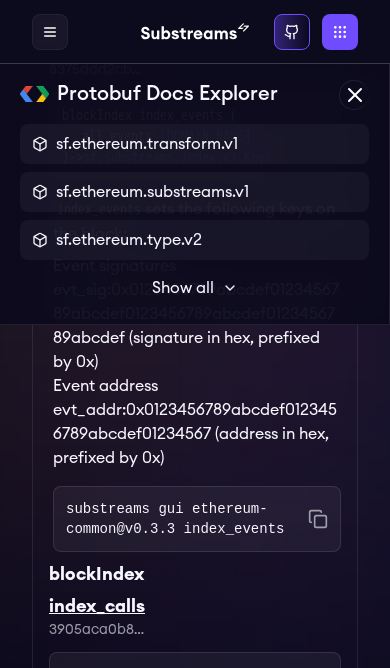 click on "index_events  sets the following keys on the block:
Event signatures evt_sig:0x0123456789abcdef0123456789abcdef0123456789abcdef0123456789abcdef (signature in hex, prefixed by 0x)
Event address    evt_addr:0x0123456789abcdef0123456789abcdef01234567 (address in hex, prefixed by 0x)" at bounding box center [197, 333] 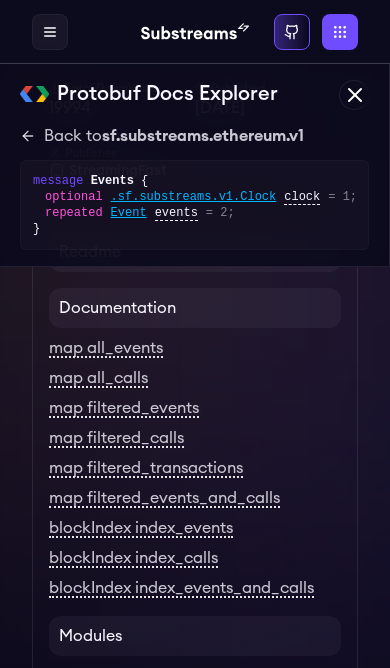 scroll, scrollTop: 347, scrollLeft: 0, axis: vertical 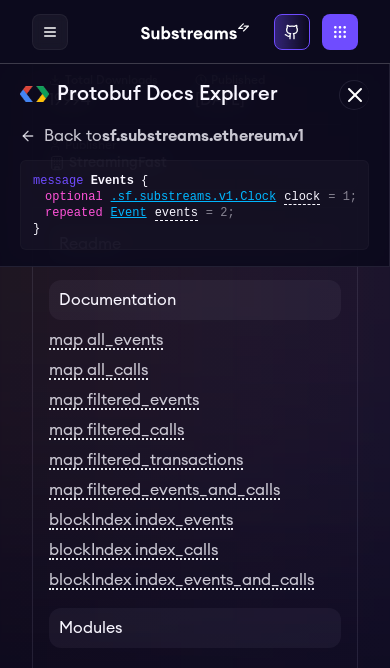 click on "blockIndex index_events" at bounding box center (141, 521) 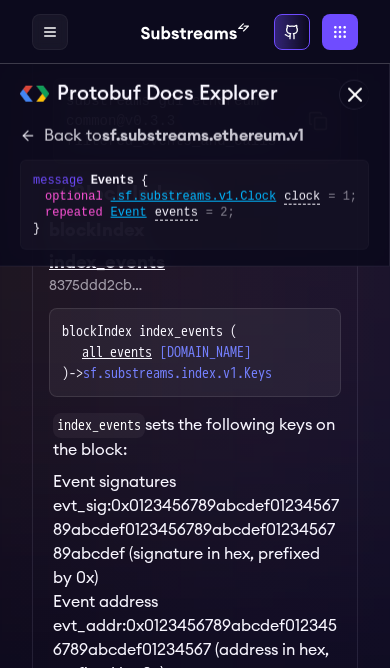 scroll, scrollTop: 5480, scrollLeft: 0, axis: vertical 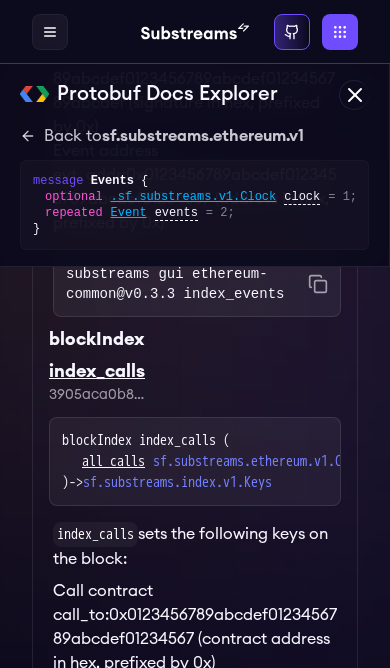 click on "sf.substreams.index.v1.Keys" at bounding box center (177, -78) 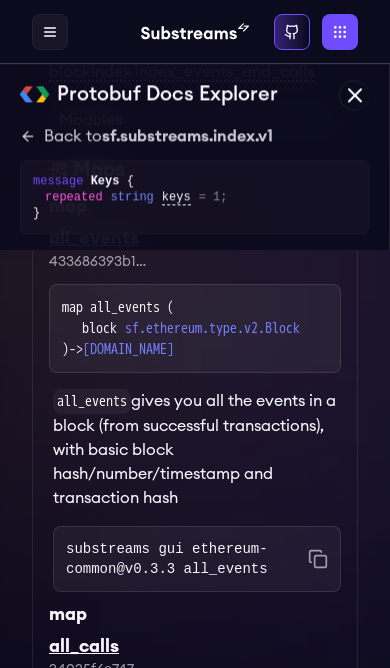 scroll, scrollTop: 0, scrollLeft: 0, axis: both 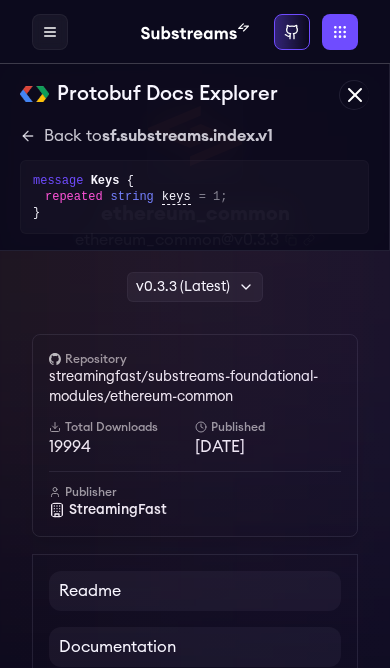 click at bounding box center [195, 136] 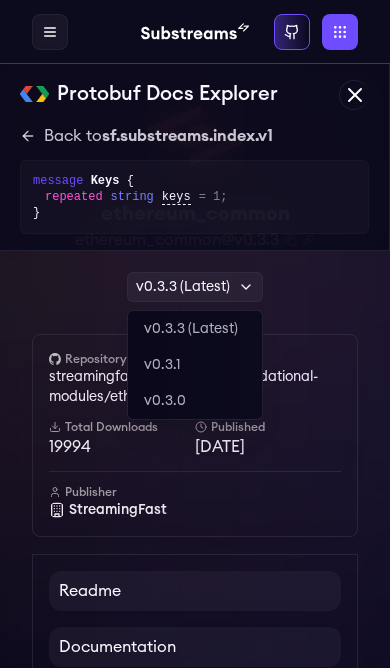 click on "v0.3.3 (Latest)" at bounding box center [195, 287] 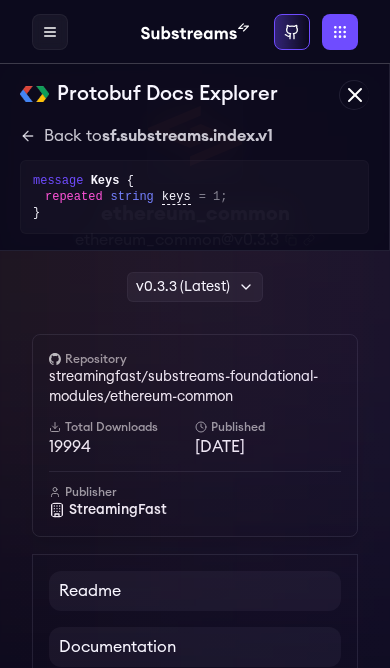 click on "ethereum_common ethereum_common@v0.3.3 Copied!   Copied!   v0.3.3 (Latest)  v0.3.3 (Latest) v0.3.1  v0.3.0   Repository streamingfast/substreams-foundational-modules/ethereum-common  Total Downloads 19994  Published 1 months ago  Publisher   StreamingFast" at bounding box center [195, 321] 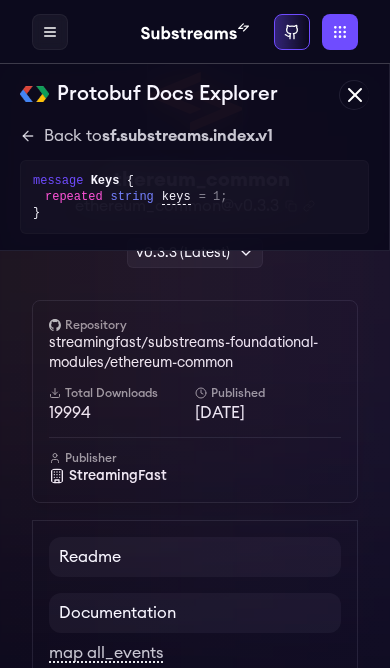 click on "StreamingFast" at bounding box center [195, 476] 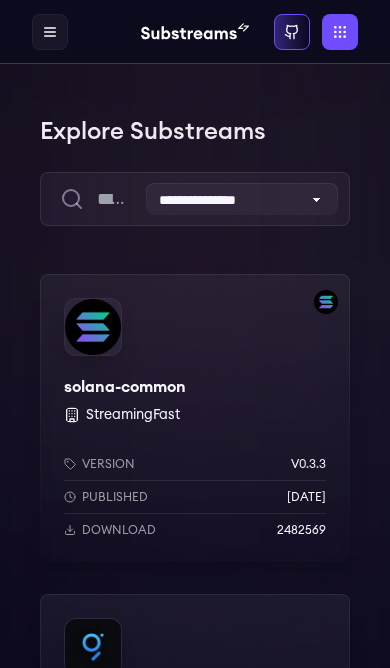 scroll, scrollTop: 0, scrollLeft: 0, axis: both 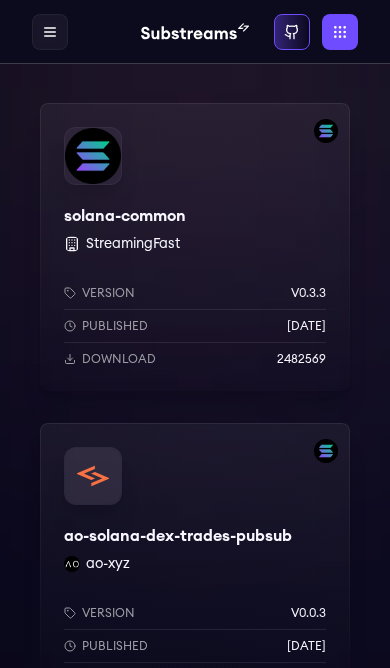 click on "solana-common   StreamingFast Version v0.3.3 Published [DATE] Download 2482569" at bounding box center (195, 247) 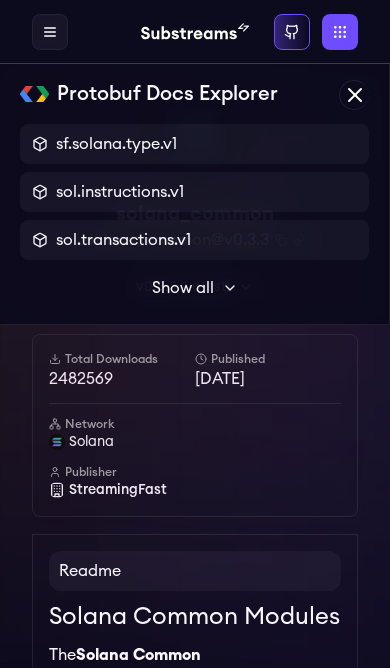 scroll, scrollTop: 0, scrollLeft: 0, axis: both 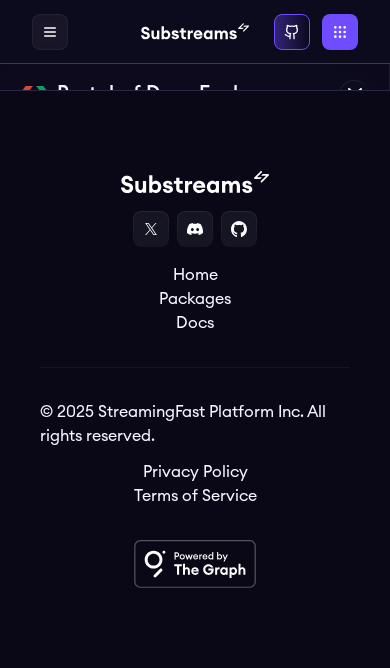 click on "sf.substreams.index.v1.Keys" at bounding box center [177, -234] 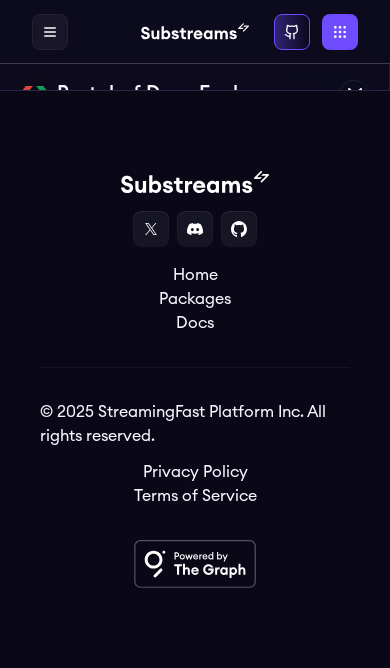 click on "v030:v020:blocks_without_votes" at bounding box center (187, -255) 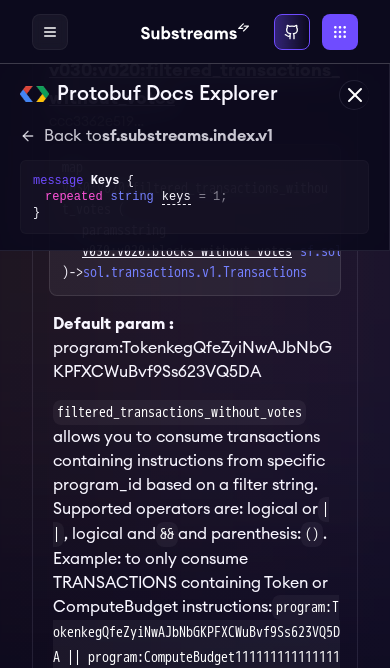 scroll, scrollTop: 10424, scrollLeft: 0, axis: vertical 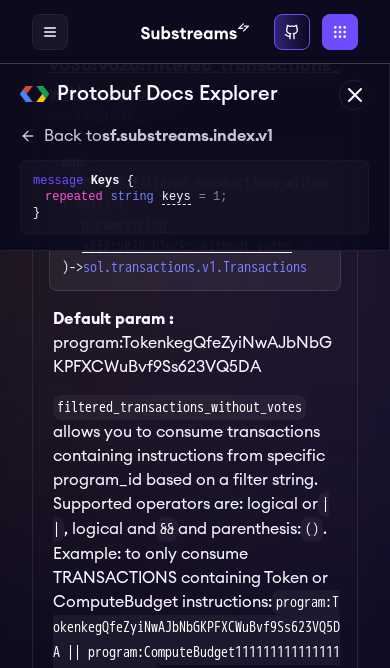 click on "map v030:v020:blocks_without_votes ( block sf.solana.type.v1.Block )   ->  sf.solana.type.v1.Block" at bounding box center [195, -347] 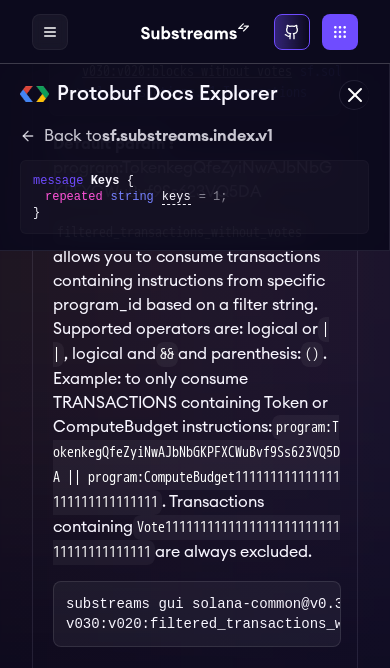scroll, scrollTop: 10600, scrollLeft: 0, axis: vertical 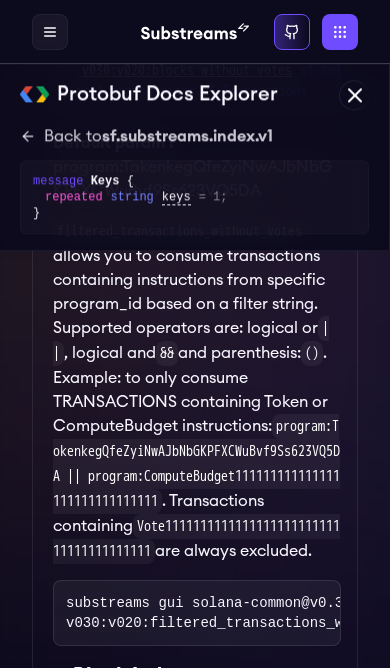 click on "map v030:v020:filtered_transactions_without_votes" at bounding box center [195, -113] 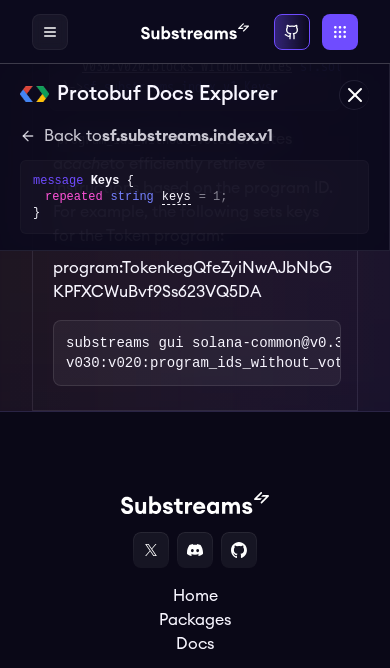 scroll, scrollTop: 13213, scrollLeft: 0, axis: vertical 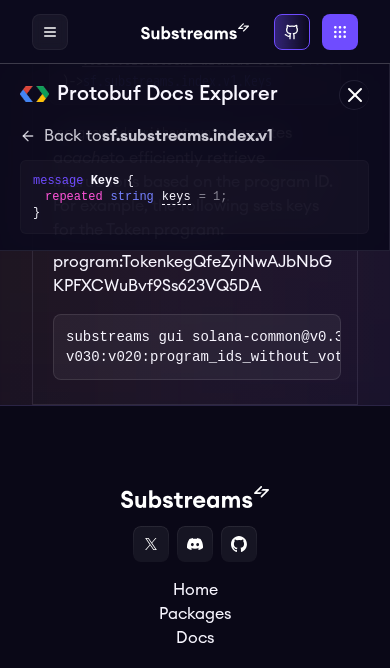 click on "sf.substreams.index.v1.Keys" at bounding box center (177, -239) 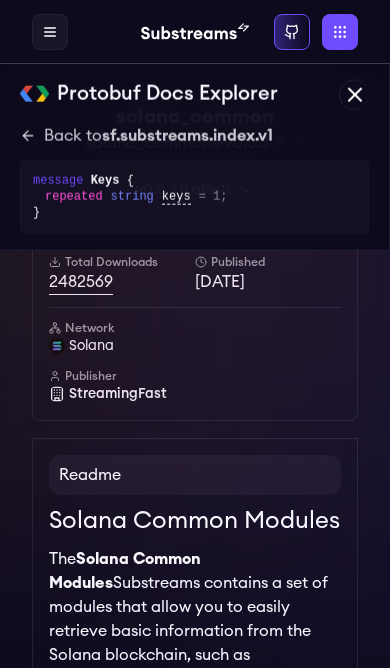 scroll, scrollTop: 0, scrollLeft: 0, axis: both 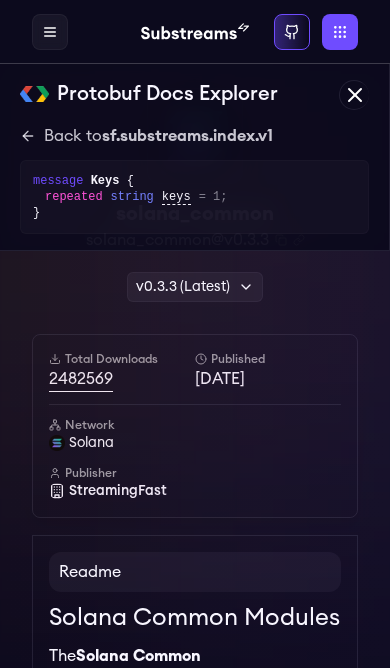 click on "2482569" at bounding box center (122, 379) 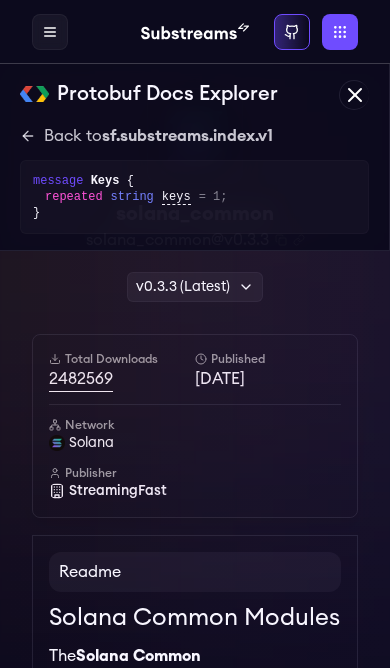 click on "keys" at bounding box center (176, 197) 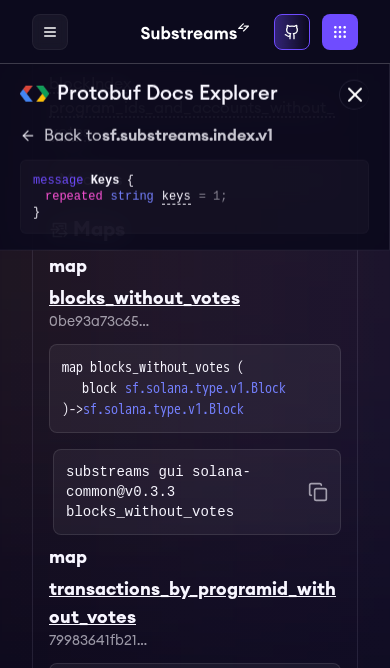scroll, scrollTop: 5694, scrollLeft: 0, axis: vertical 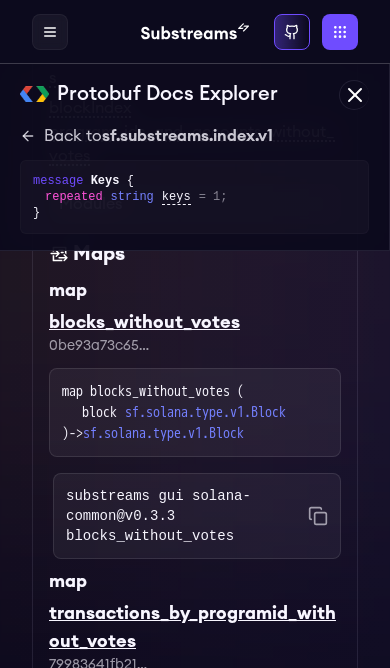 click on "blockIndex program_ids_and_accounts_without_votes" at bounding box center (192, 133) 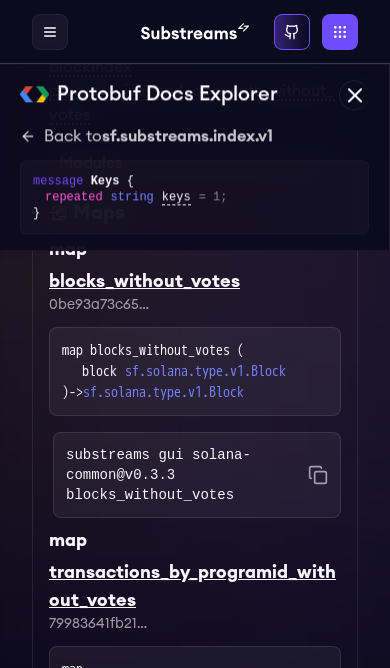 scroll, scrollTop: 5735, scrollLeft: 0, axis: vertical 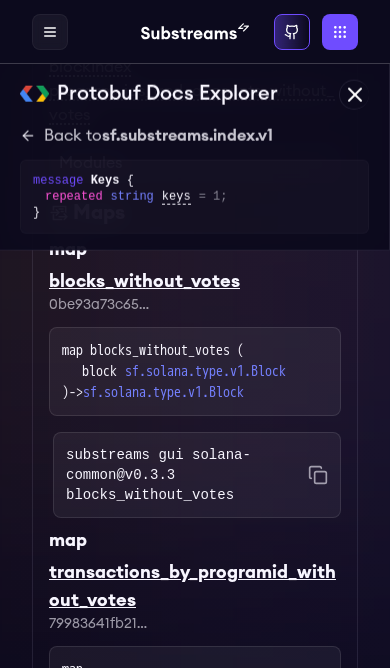 click on "Modules" at bounding box center [195, 163] 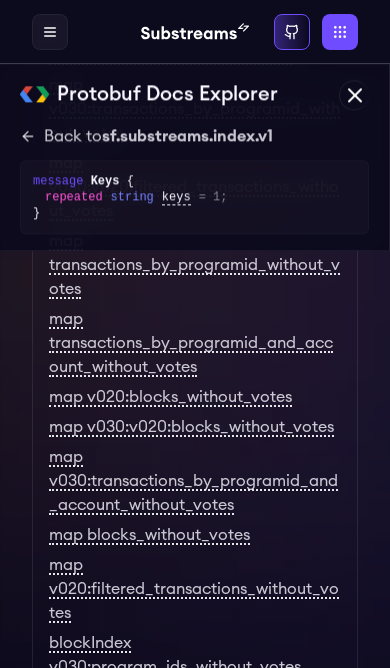 scroll, scrollTop: 4841, scrollLeft: 0, axis: vertical 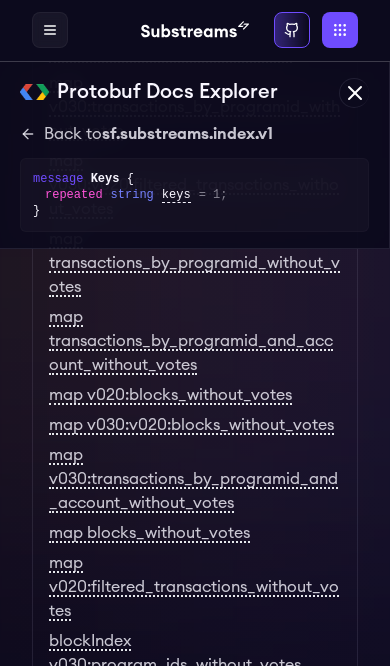click on "Documentation" at bounding box center (195, 15) 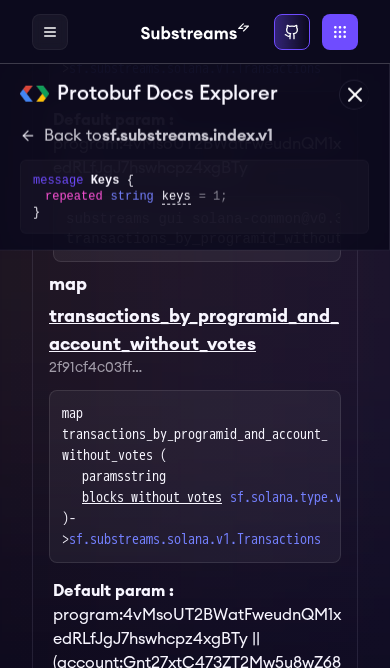 click on "v030:blocks_without_votes" at bounding box center [169, 26] 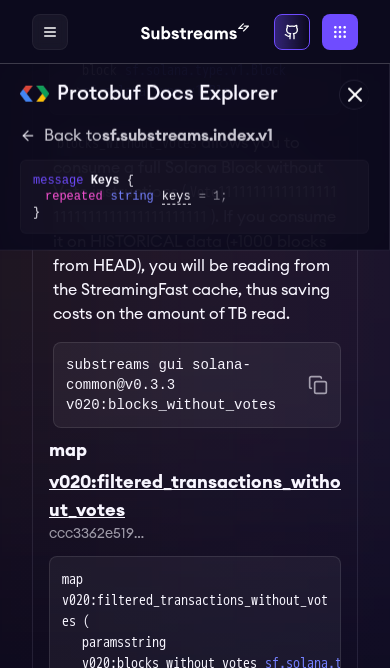 scroll, scrollTop: 9019, scrollLeft: 0, axis: vertical 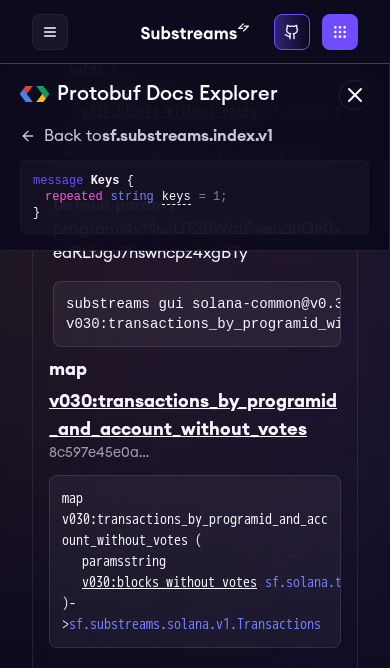 click on "sf.solana.type.v1.Block" at bounding box center (205, -271) 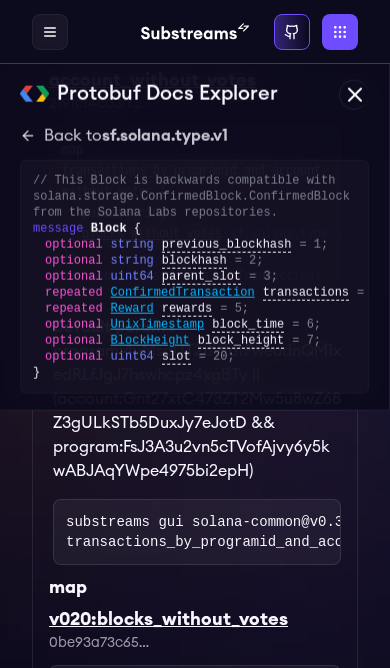 scroll, scrollTop: 0, scrollLeft: 0, axis: both 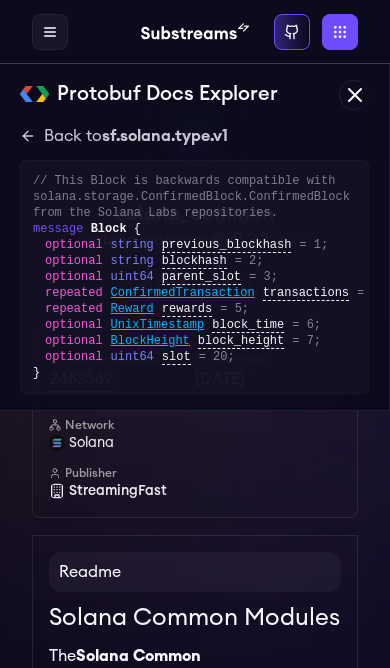click on "Total Downloads 2482569  Published 4 months ago  Network   solana  Publisher   StreamingFast" at bounding box center [195, 426] 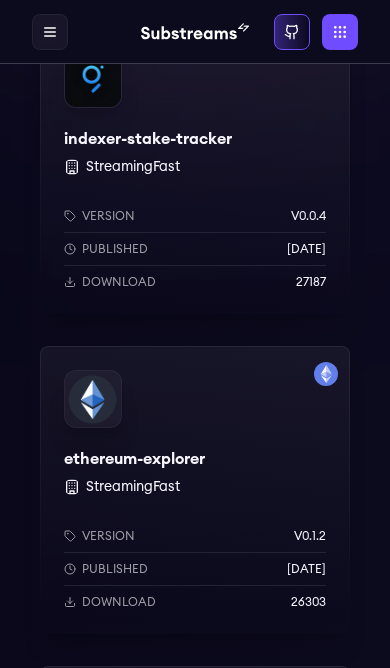 scroll, scrollTop: 614, scrollLeft: 0, axis: vertical 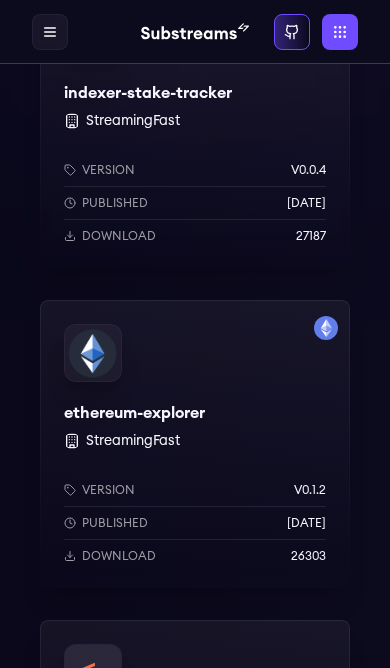 click on "ethereum-explorer   StreamingFast Version v0.1.2 Published [DATE] Download 26303" at bounding box center (195, 444) 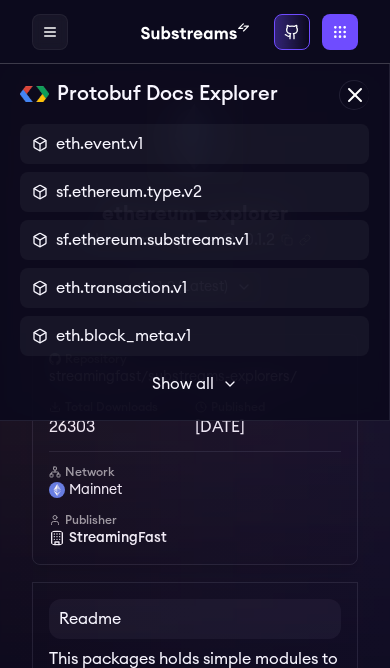 scroll, scrollTop: 0, scrollLeft: 0, axis: both 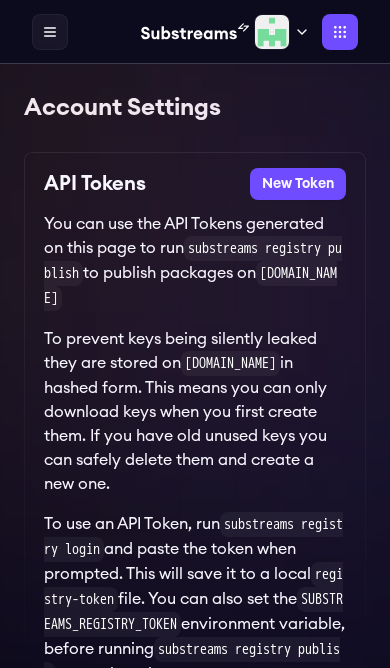 click on "API Tokens   New Token You can use the API Tokens generated on this page to run  substreams registry publish  to publish packages on  [DOMAIN_NAME] To prevent keys being silently leaked they are stored on  [DOMAIN_NAME]  in hashed form. This means you can only download keys when you first create them. If you have old unused keys you can safely delete them and create a new one. To use an API Token, run  substreams registry login  and paste the token when prompted. This will save it to a local  registry-token  file. You can also set the  SUBSTREAMS_REGISTRY_TOKEN  environment variable, before running  substreams registry publish  to use the token." at bounding box center (195, 433) 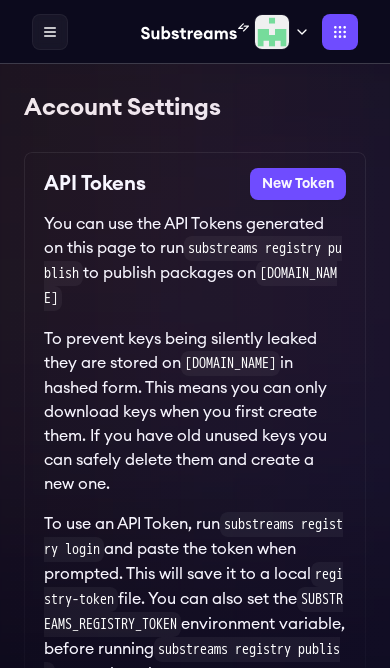 scroll, scrollTop: 0, scrollLeft: 0, axis: both 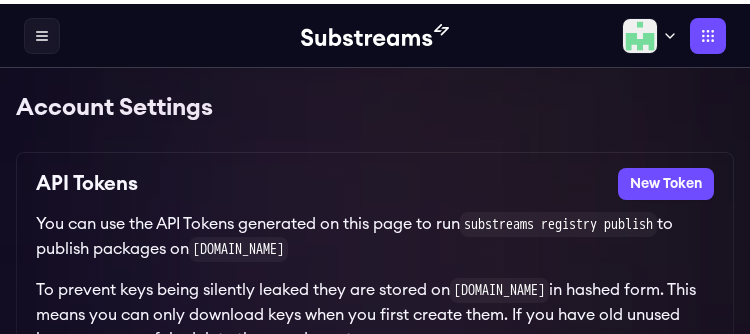 click on "New Token" at bounding box center [666, 180] 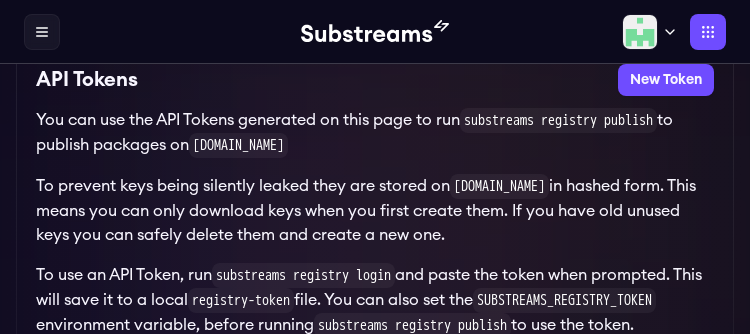 scroll, scrollTop: 86, scrollLeft: 0, axis: vertical 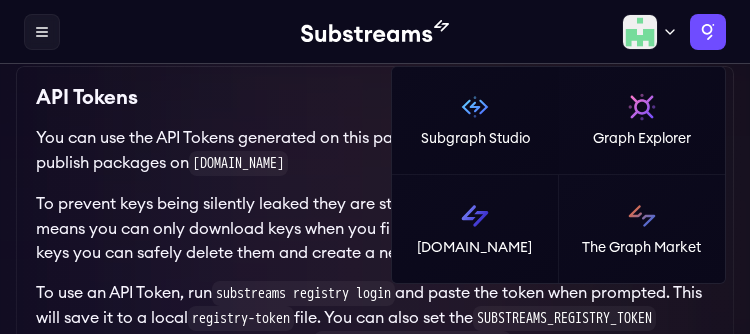 click on "Apps" at bounding box center [708, 32] 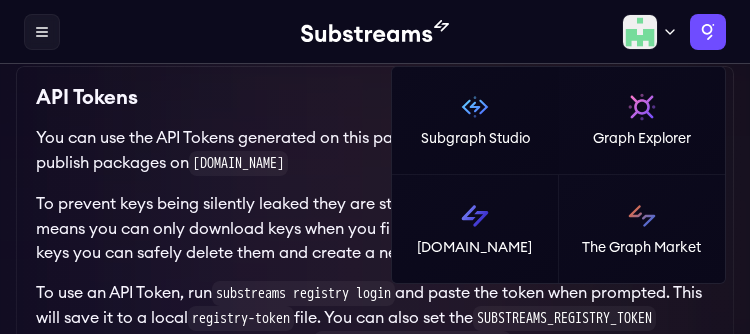 click at bounding box center (475, 216) 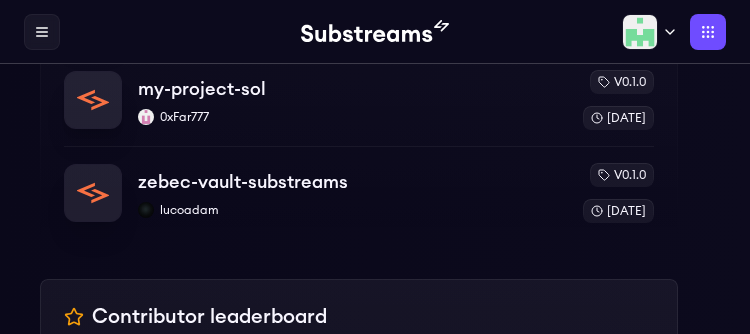 scroll, scrollTop: 835, scrollLeft: 0, axis: vertical 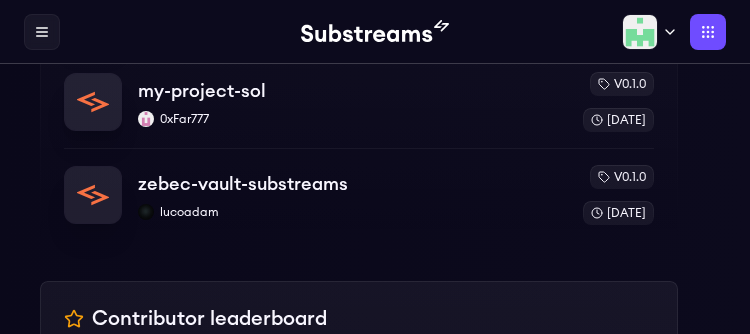 click on "my-project-sol" at bounding box center (202, 91) 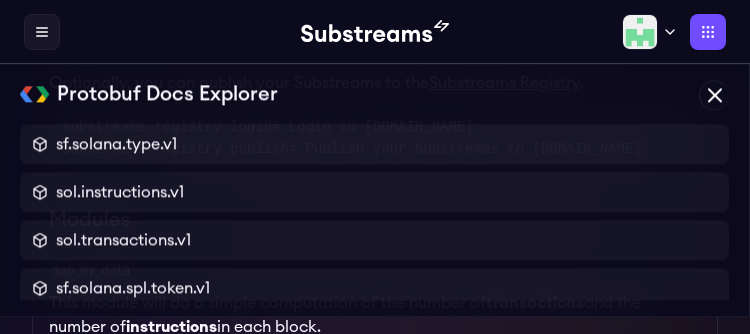 scroll, scrollTop: 689, scrollLeft: 0, axis: vertical 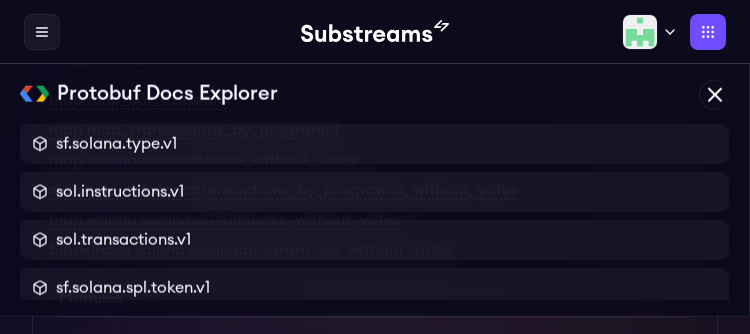 click on "map map_spl_transfers" at bounding box center [137, 101] 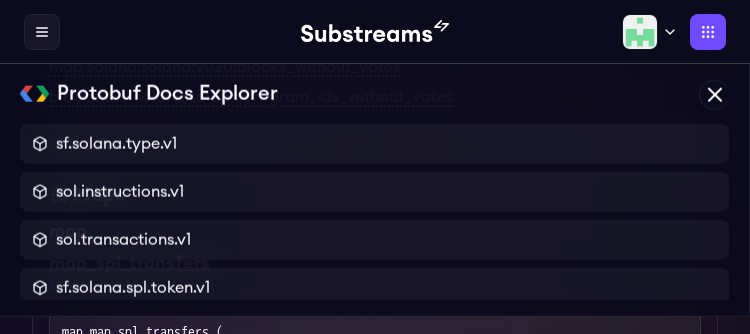 scroll, scrollTop: 1374, scrollLeft: 0, axis: vertical 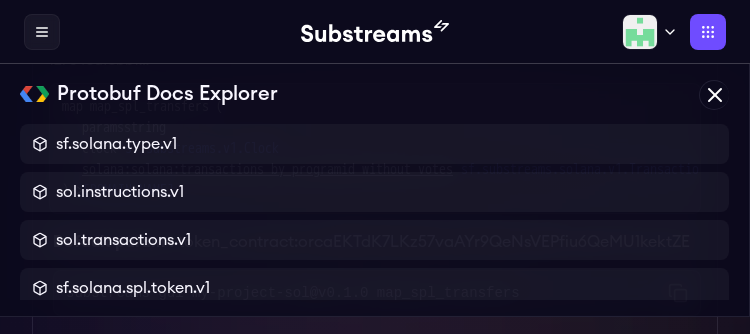 click on "solana:solana:transactions_by_programid_without_votes" at bounding box center (267, 169) 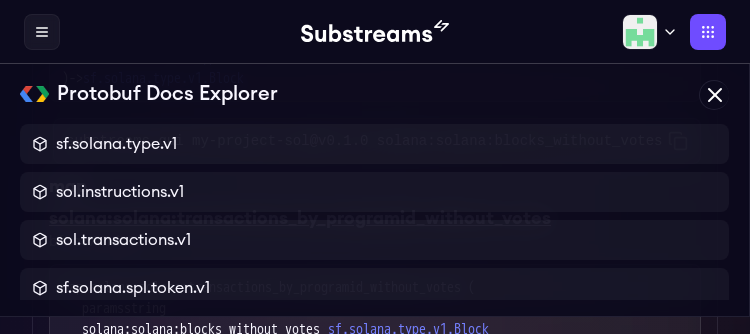 scroll, scrollTop: 2290, scrollLeft: 0, axis: vertical 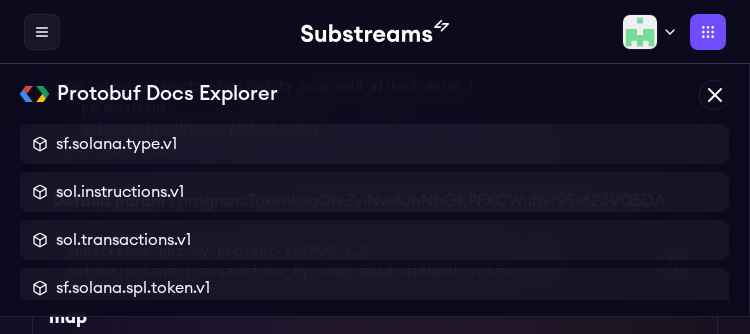 click on "solana:solana:blocks_without_votes" at bounding box center [201, 128] 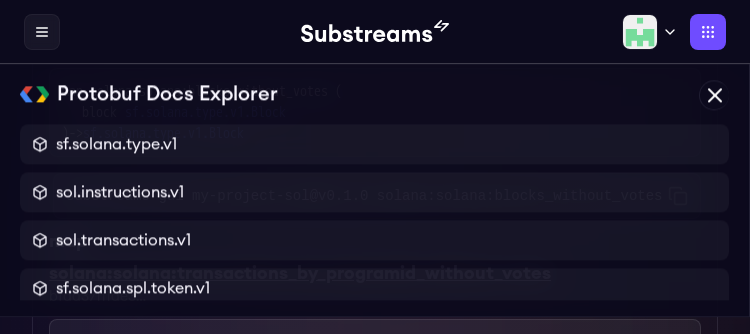 scroll, scrollTop: 2019, scrollLeft: 0, axis: vertical 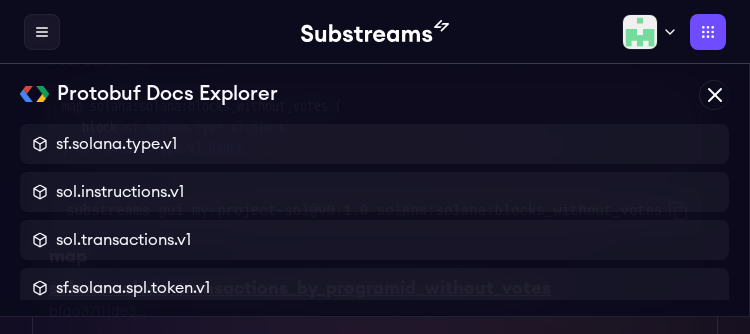click on "map solana:solana:blocks_without_votes ( block sf.solana.type.v1.Block )   ->  sf.solana.type.v1.Block" at bounding box center (375, 127) 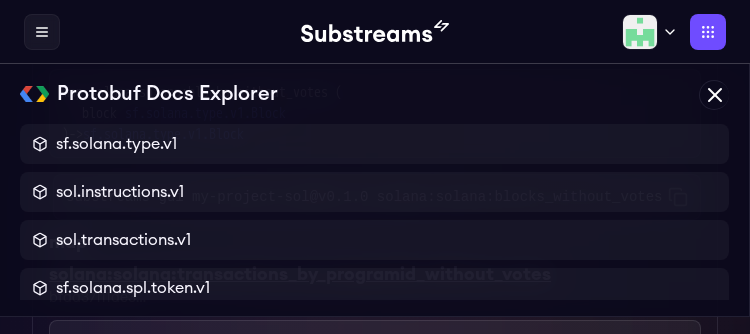 click on "solana:solana:blocks_without_votes" at bounding box center [375, 23] 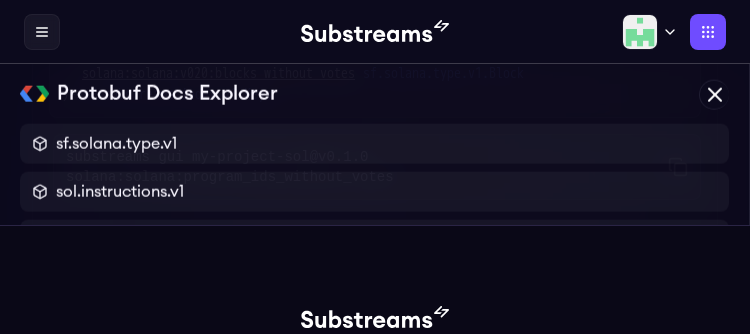 scroll, scrollTop: 3086, scrollLeft: 0, axis: vertical 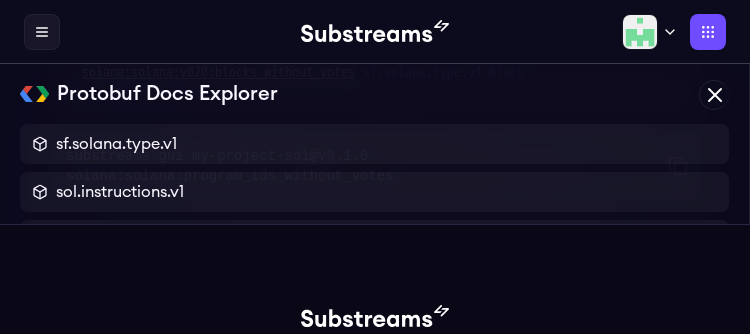 click on "substreams gui my-project-sol@v0.1.0 solana:solana:program_ids_without_votes" at bounding box center (367, 166) 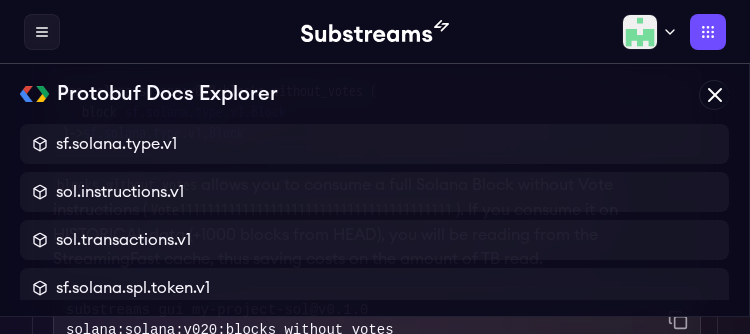 scroll, scrollTop: 2618, scrollLeft: 0, axis: vertical 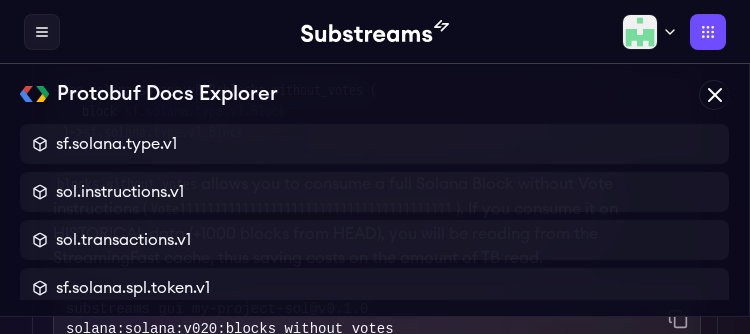 click on "solana:solana:v020:blocks_without_votes" at bounding box center [375, 21] 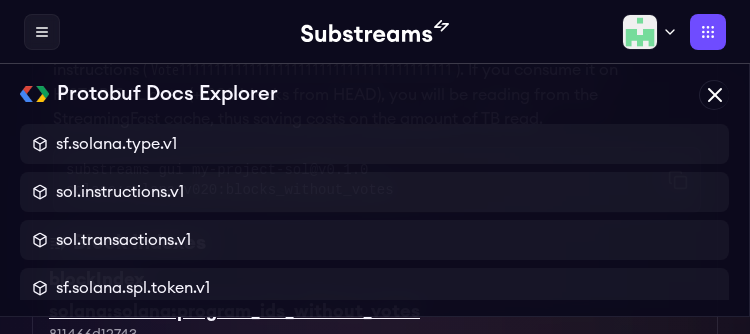 scroll, scrollTop: 2766, scrollLeft: 0, axis: vertical 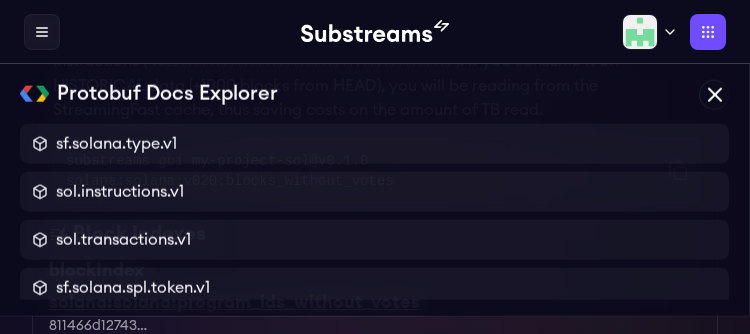 click on "blocks_without_votes  allows you to consume a full Solana Block without Vote instructions ( Vote111111111111111111111111111111111111111 ).
If you consume it on HISTORICAL data (+1000 blocks from HEAD), you will be reading from the StreamingFast cache, thus saving costs on the amount of TB read." at bounding box center (377, 73) 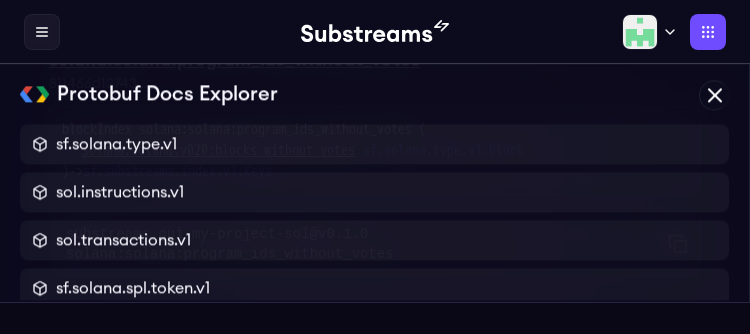 click on "solana:solana:v020:blocks_without_votes" at bounding box center [218, 150] 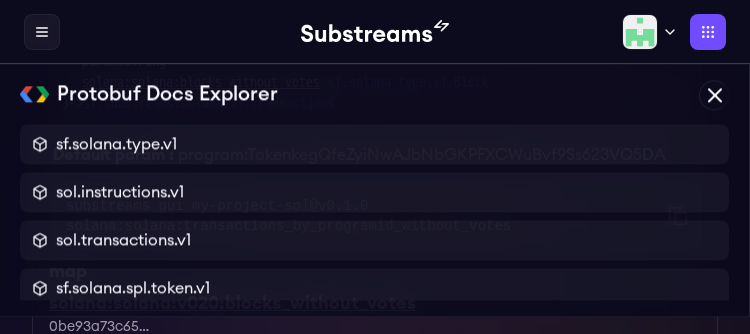 click on "solana:solana:blocks_without_votes" at bounding box center [201, 82] 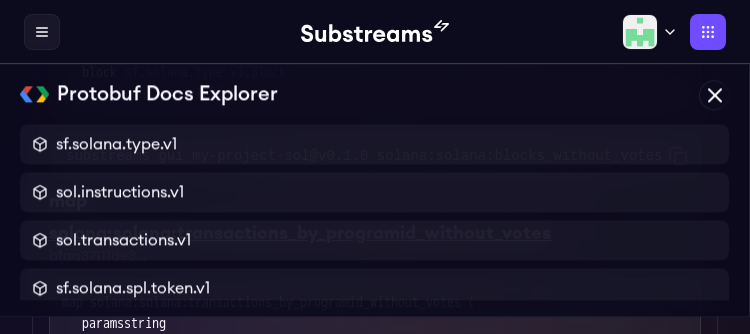 scroll, scrollTop: 2019, scrollLeft: 0, axis: vertical 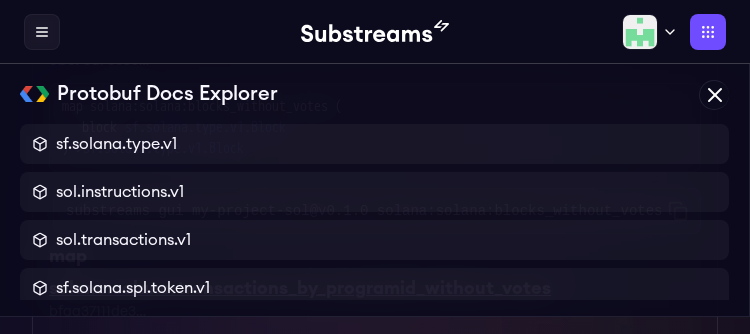 click on "solana:solana:blocks_without_votes" at bounding box center (375, 37) 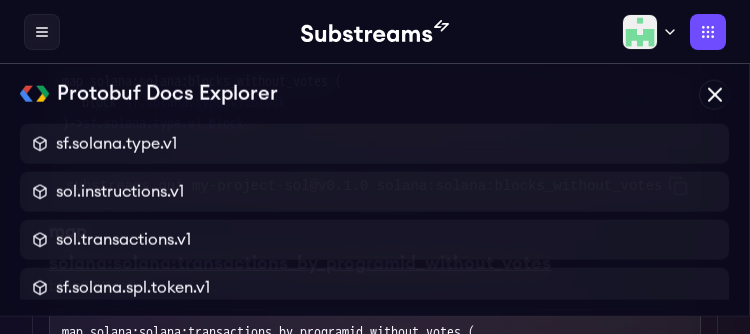 scroll, scrollTop: 2045, scrollLeft: 0, axis: vertical 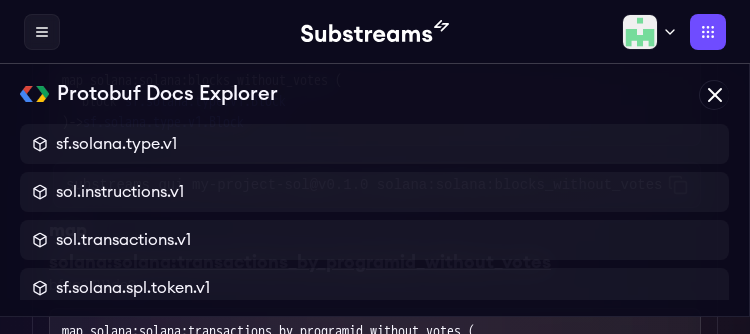 click on "solana:solana:blocks_without_votes" at bounding box center (375, 11) 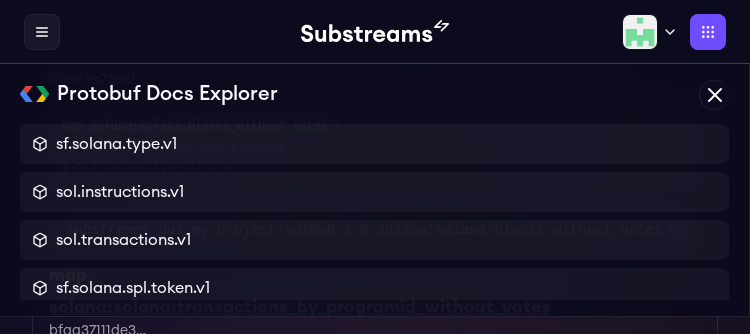 scroll, scrollTop: 2004, scrollLeft: 0, axis: vertical 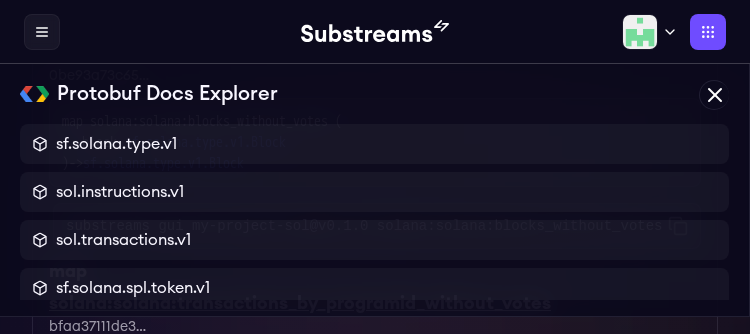 click on "my_project_sol my_project_sol@v0.1.0 Copied!   Copied!   v0.1.0 (Latest)  v0.1.0 (Latest)  Total Downloads 5  Published 1 weeks ago  Publisher   0xFar777  Total Downloads 5  Published 1 weeks ago  Publisher   0xFar777  Docs README Documentation Summary  Maps   map_spl_transfers map_transactions_by_programid solana:solana:blocks_without_votes solana:solana:transactions_by_programid_without_votes solana:solana:v020:blocks_without_votes  Block Indexes   solana:solana:program_ids_without_votes Readme my_project Substreams modules
This package was initialized via  substreams init , using the  sol-minimal  template.
Usage
substreams build
substreams auth
substreams gui       			   # Get streaming!
Optionally, you can publish your Substreams to the  Substreams Registry .
substreams registry login          # Login to substreams.dev
substreams registry publish        # Publish your Substreams to substreams.dev
Modules
map_my_data
This module will do a simple computation of the number of
Modules" at bounding box center (375, -305) 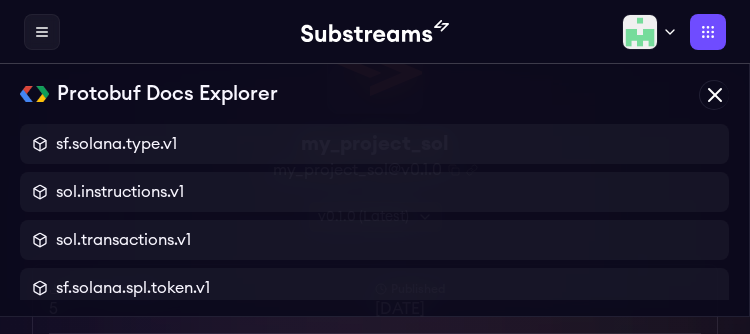scroll, scrollTop: 0, scrollLeft: 0, axis: both 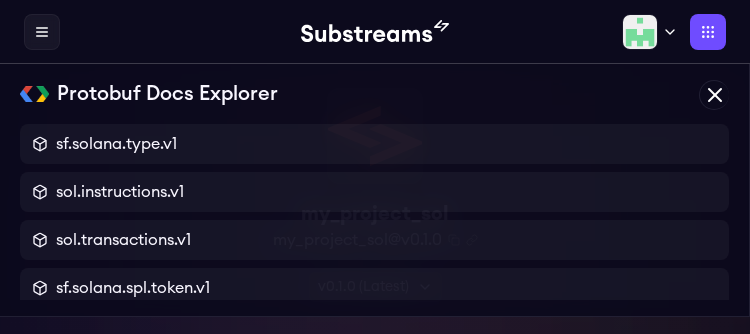 click at bounding box center [42, 32] 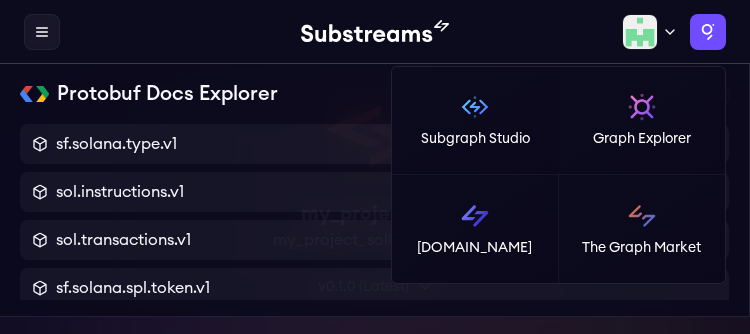 click on "Apps" at bounding box center (708, 32) 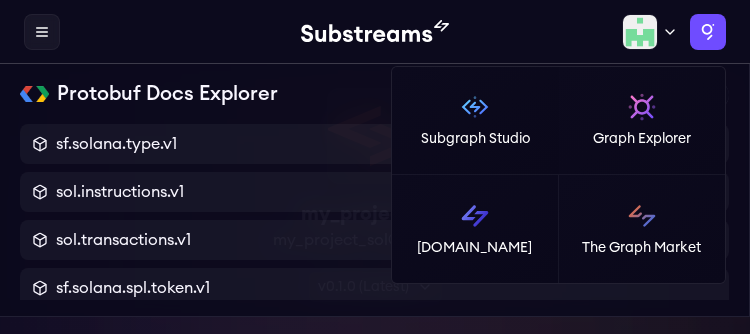 click at bounding box center [475, 216] 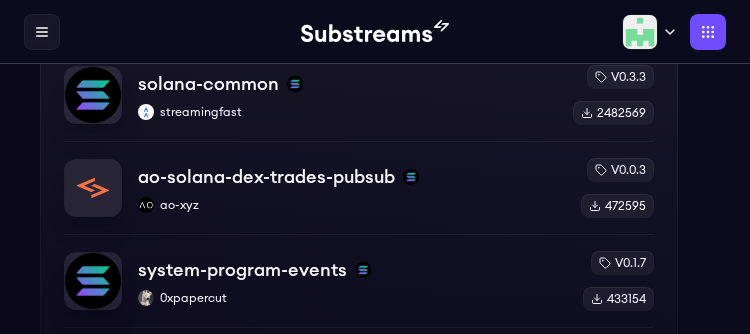 scroll, scrollTop: 1833, scrollLeft: 0, axis: vertical 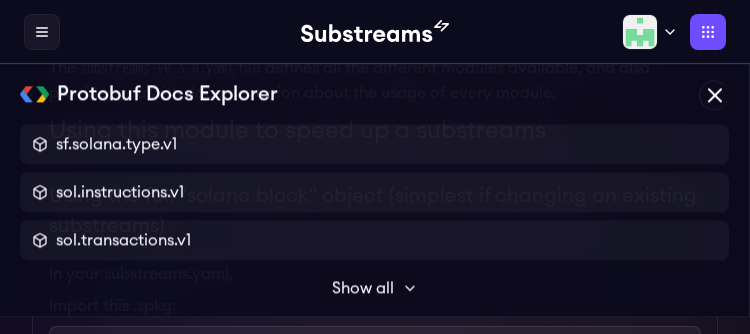 click on "substreams-v0.3.0.yaml" at bounding box center [157, 68] 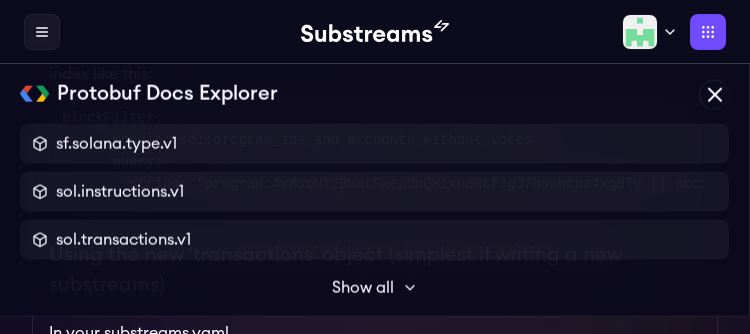 scroll, scrollTop: 1346, scrollLeft: 0, axis: vertical 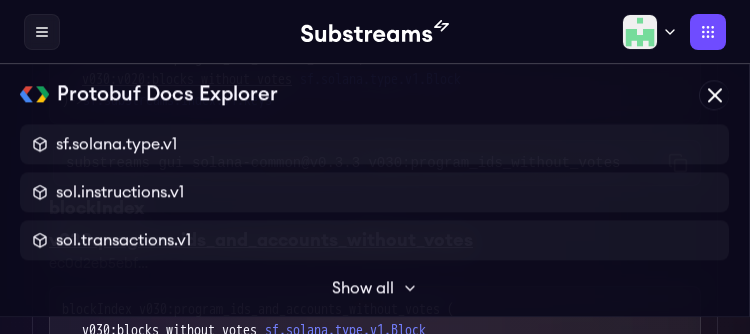 click on "v030:v020:blocks_without_votes" at bounding box center [187, 79] 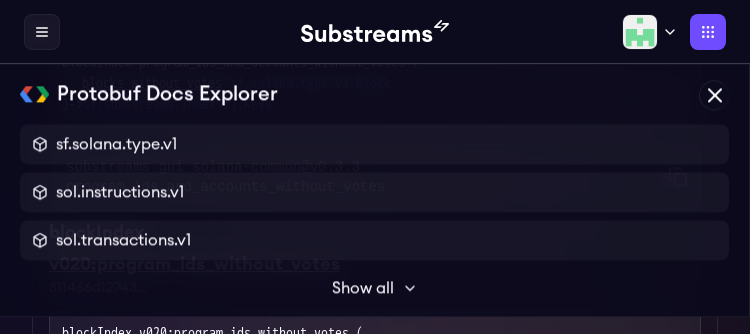 scroll, scrollTop: 7007, scrollLeft: 0, axis: vertical 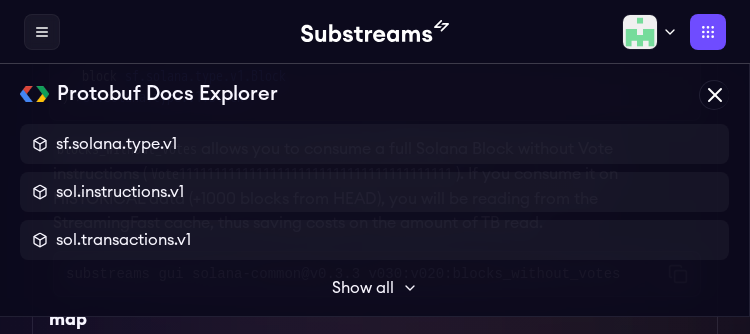 click on "v030:v020:blocks_without_votes" at bounding box center [375, -14] 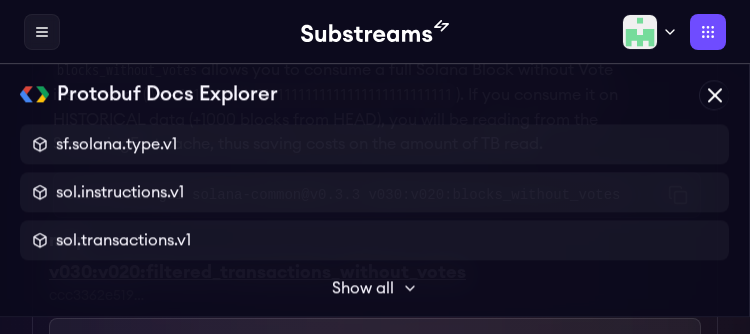 scroll, scrollTop: 7094, scrollLeft: 0, axis: vertical 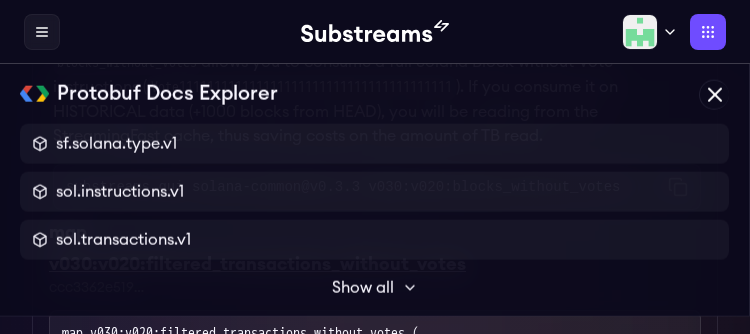 click on "blocks_without_votes" at bounding box center (127, 62) 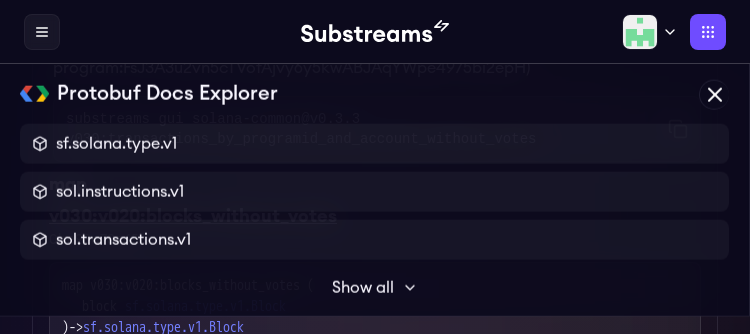 scroll, scrollTop: 6746, scrollLeft: 0, axis: vertical 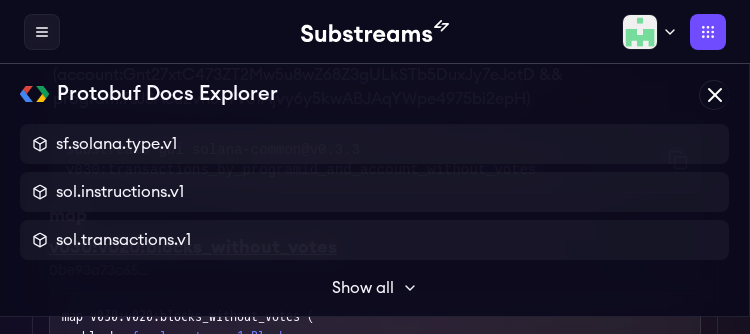 click on "program:4vMsoUT2BWatFweudnQM1xedRLfJgJ7hswhcpz4xgBTy || (account:Gnt27xtC473ZT2Mw5u8wZ68Z3gULkSTb5DuxJy7eJotD && program:FsJ3A3u2vn5cTVofAjvy6y5kwABJAqYWpe4975bi2epH)" at bounding box center (363, 75) 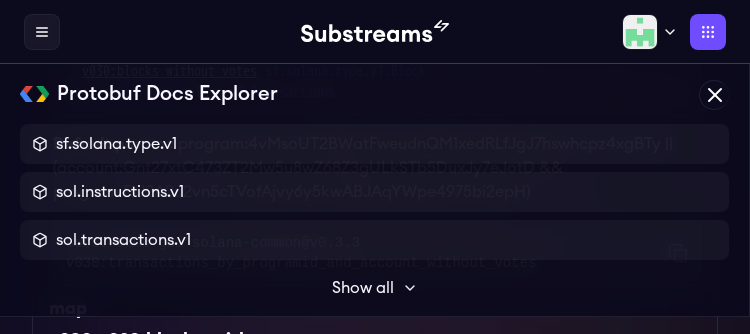 click on "v030:blocks_without_votes" at bounding box center [169, 71] 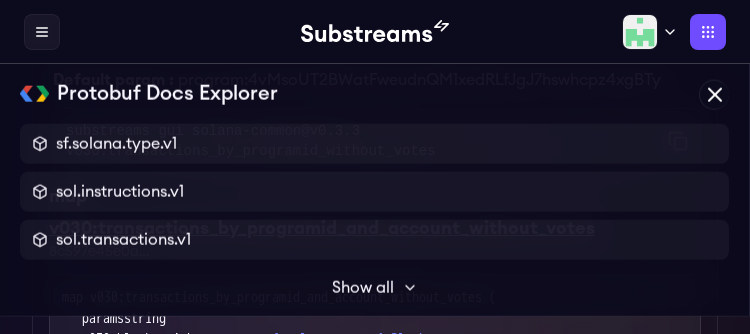 scroll, scrollTop: 6046, scrollLeft: 0, axis: vertical 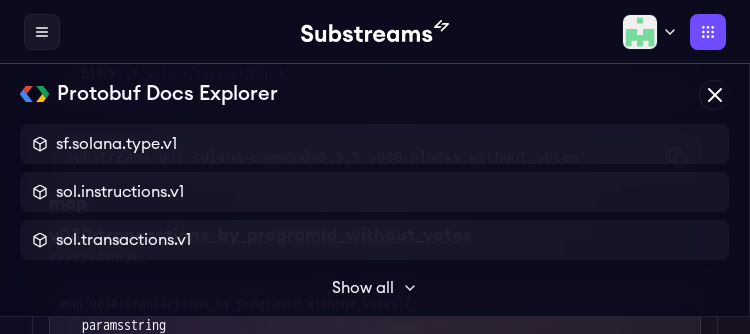 click on "v030:blocks_without_votes" at bounding box center (375, -16) 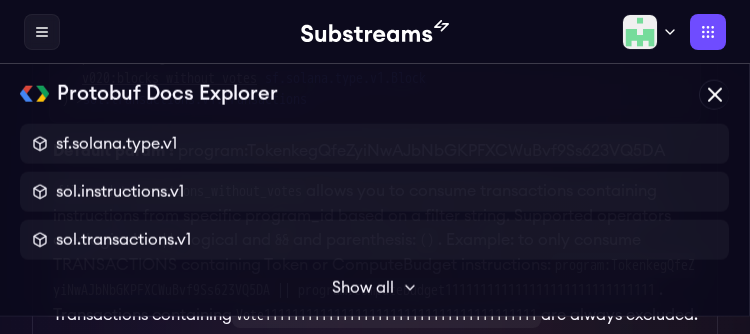 scroll, scrollTop: 5518, scrollLeft: 0, axis: vertical 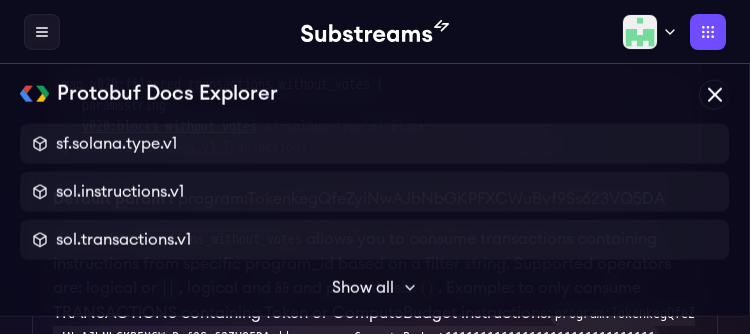 click on "v020:blocks_without_votes" at bounding box center (169, 126) 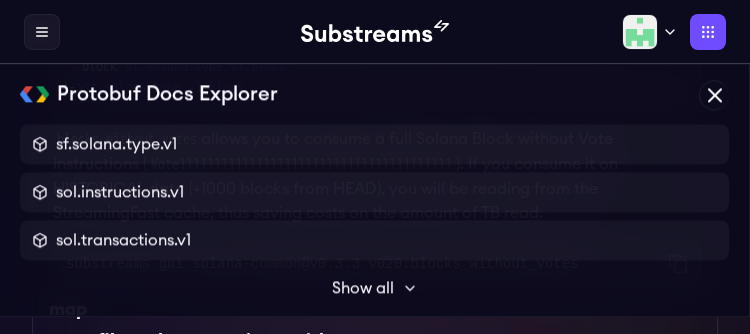 scroll, scrollTop: 5157, scrollLeft: 0, axis: vertical 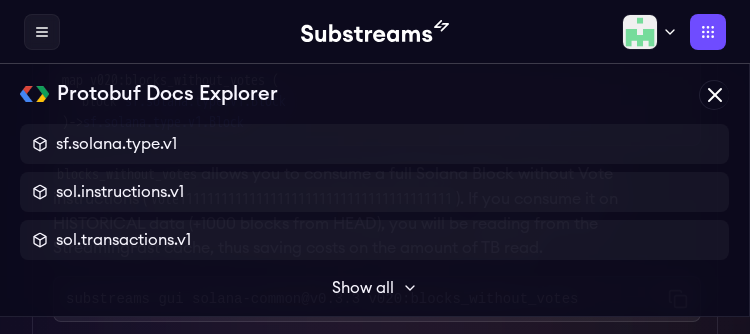 click on "v020:blocks_without_votes" at bounding box center [375, 11] 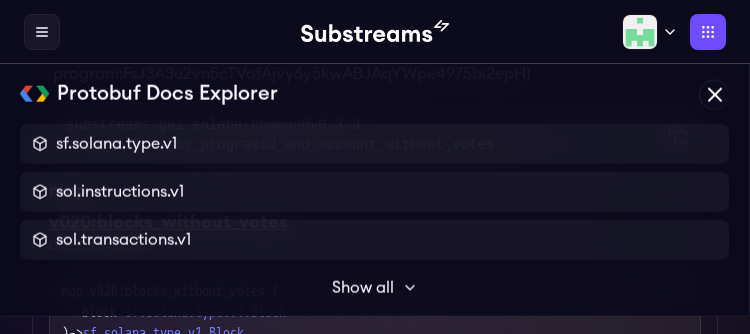 scroll, scrollTop: 4905, scrollLeft: 0, axis: vertical 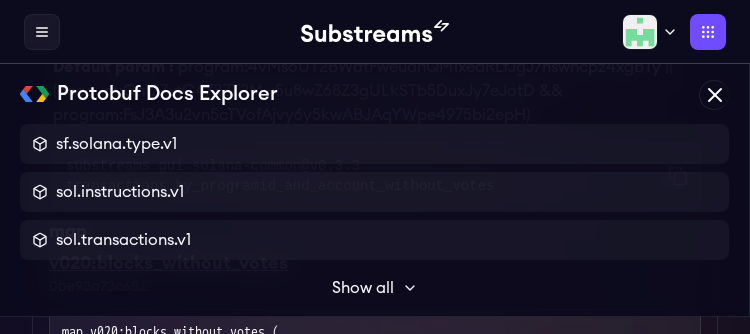 click on "blocks_without_votes" at bounding box center [152, -6] 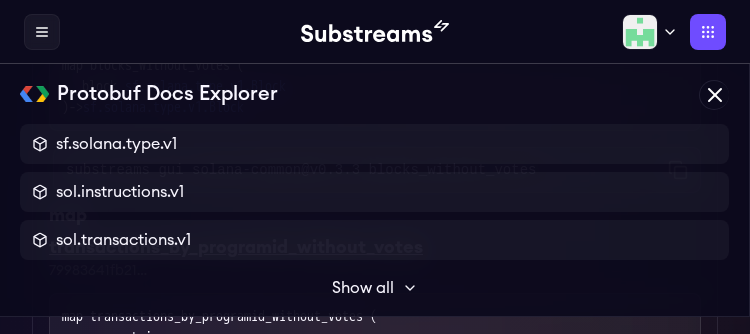 scroll, scrollTop: 4194, scrollLeft: 0, axis: vertical 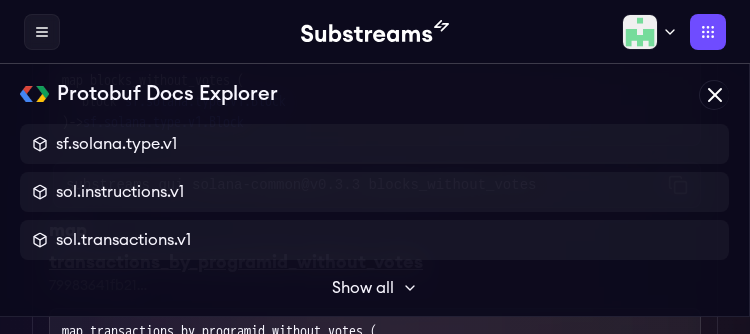 click on "blocks_without_votes" at bounding box center (375, 11) 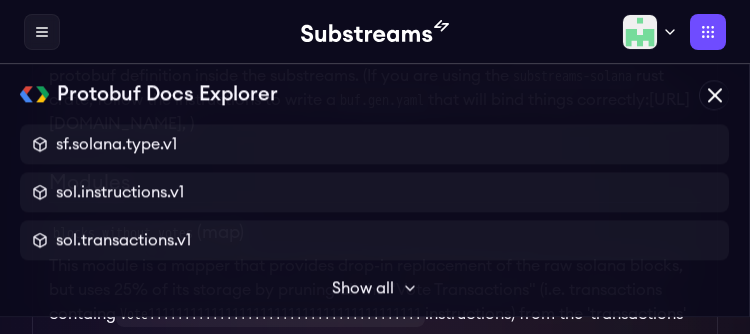 scroll, scrollTop: 2162, scrollLeft: 0, axis: vertical 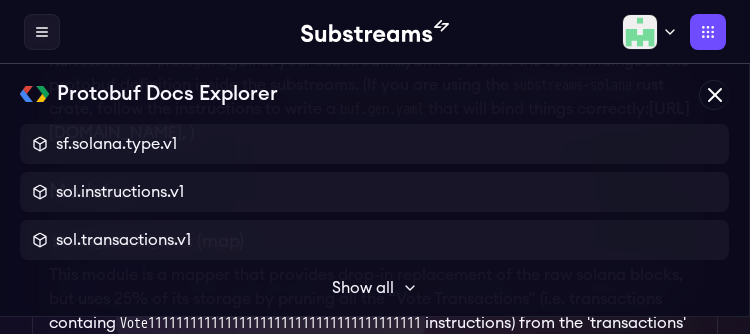 click 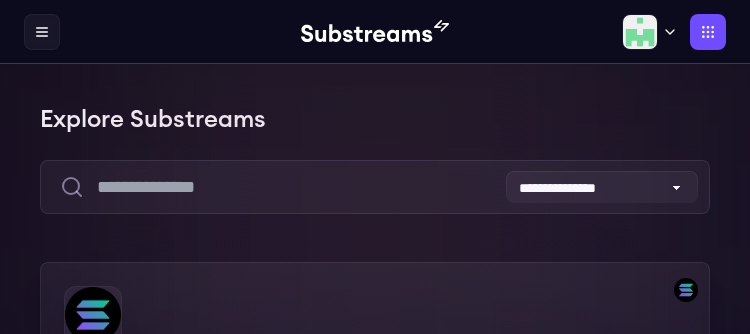 scroll, scrollTop: 1, scrollLeft: 0, axis: vertical 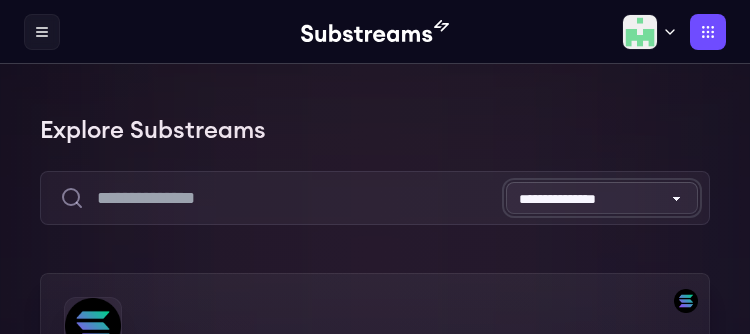 click on "**********" at bounding box center [602, 198] 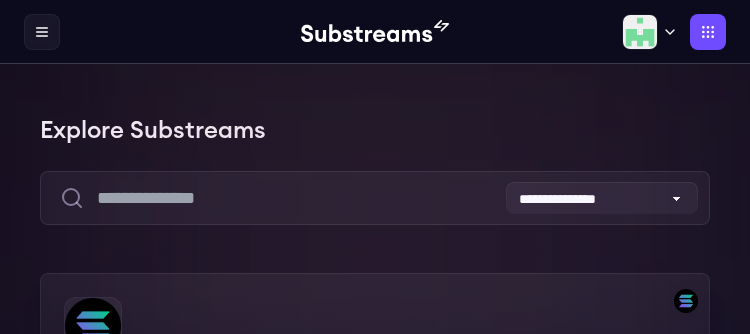 click 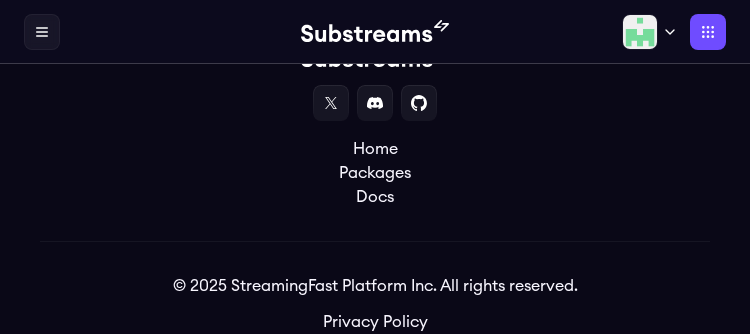 scroll, scrollTop: 3519, scrollLeft: 0, axis: vertical 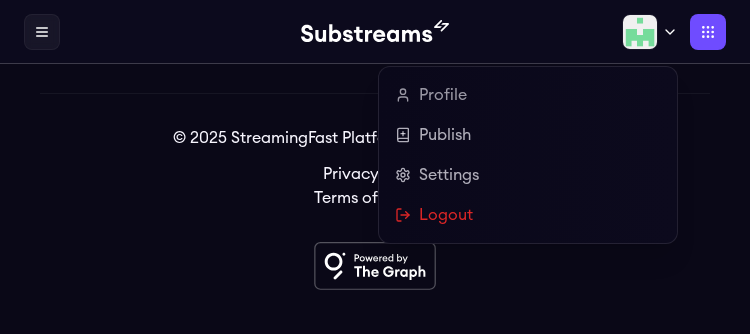 click 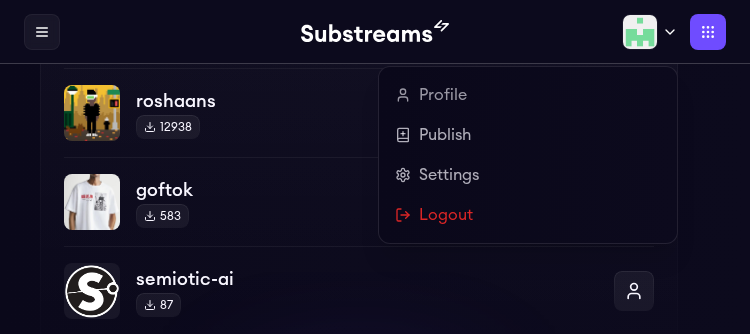 scroll, scrollTop: 0, scrollLeft: 0, axis: both 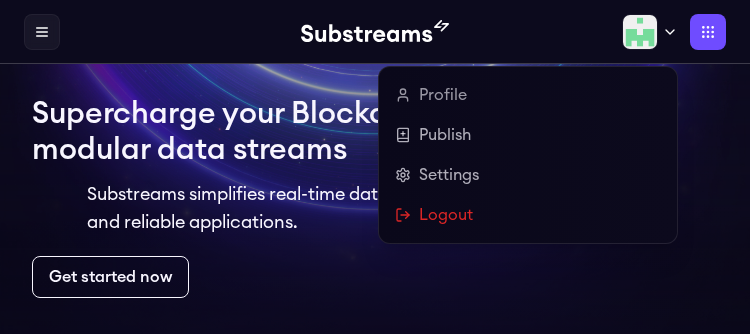 click on "Profile" at bounding box center [528, 95] 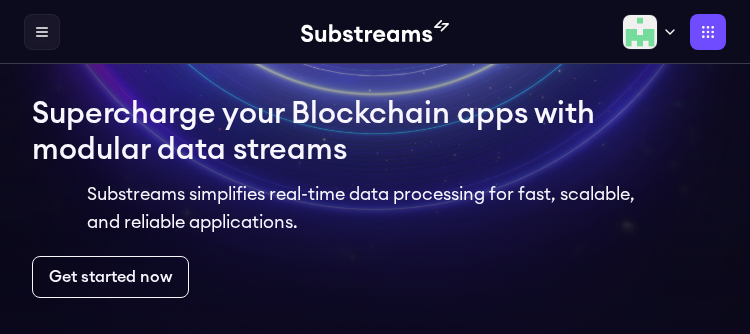 click on "Supercharge your Blockchain apps with modular data streams Substreams simplifies real-time data processing for fast, scalable, and reliable applications. Get started now" at bounding box center (375, 197) 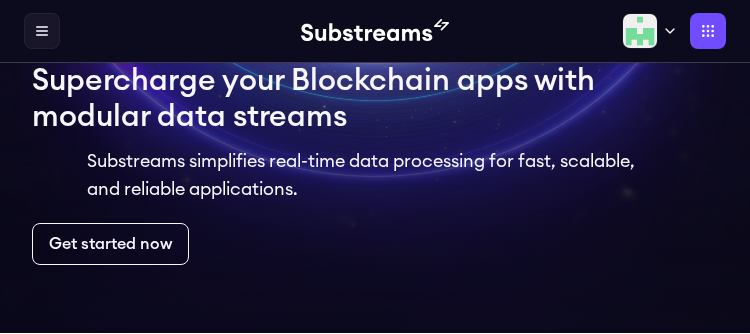 scroll, scrollTop: 33, scrollLeft: 0, axis: vertical 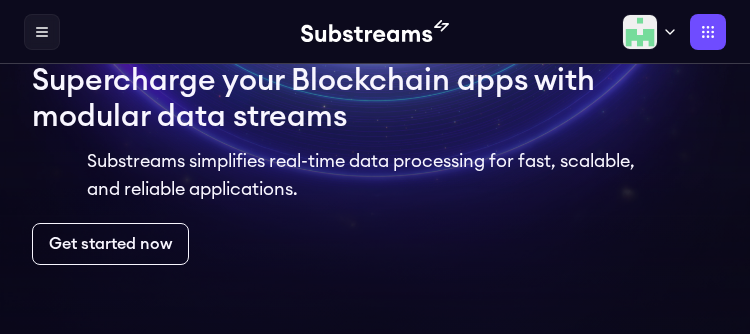 click on "Get started now" at bounding box center [110, 244] 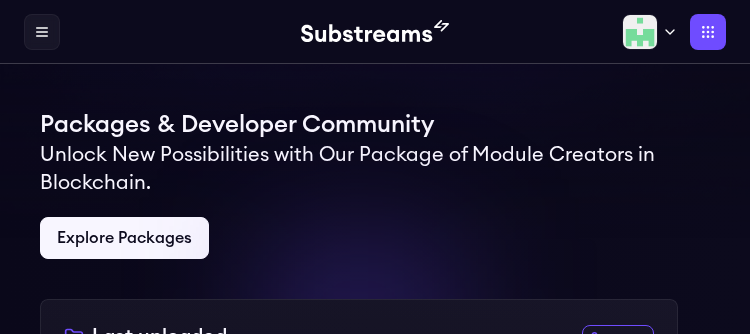 scroll, scrollTop: 249, scrollLeft: 0, axis: vertical 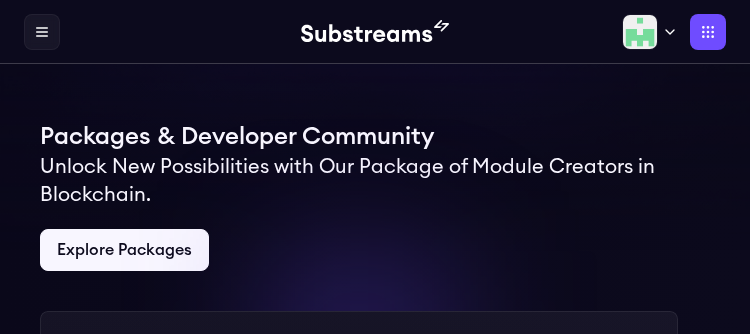 click at bounding box center [42, 32] 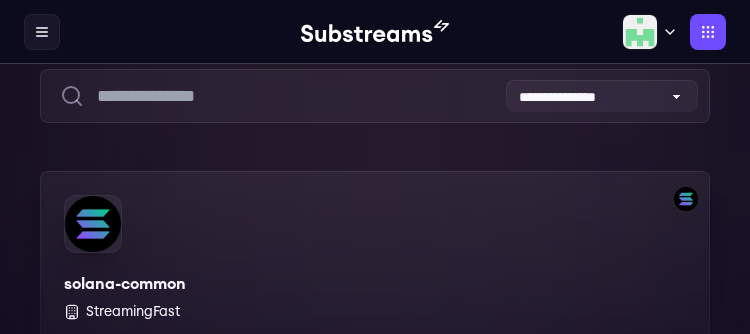 scroll, scrollTop: 102, scrollLeft: 0, axis: vertical 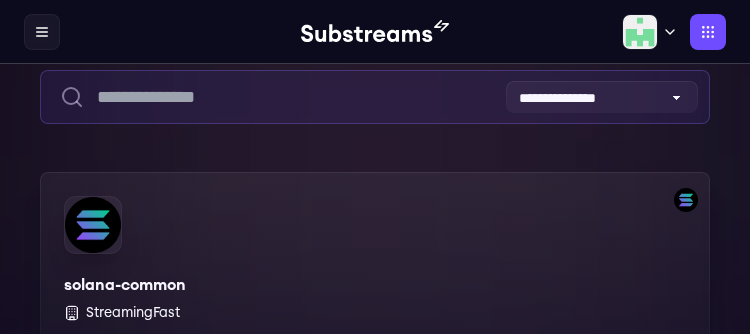 click at bounding box center [375, 97] 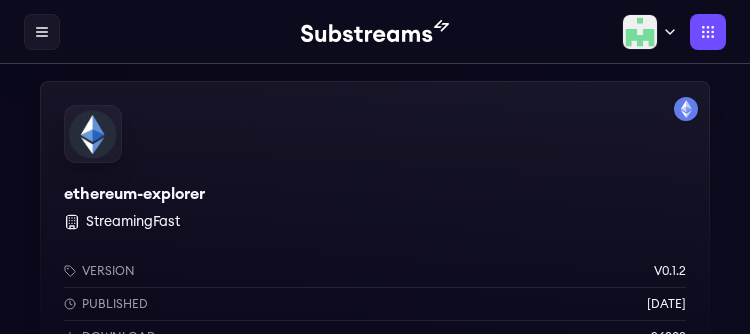 scroll, scrollTop: 857, scrollLeft: 0, axis: vertical 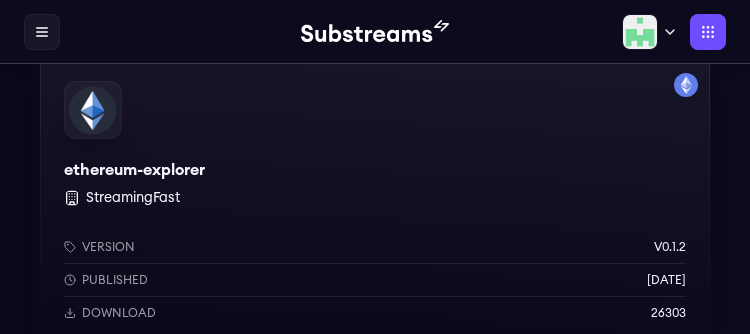type on "***" 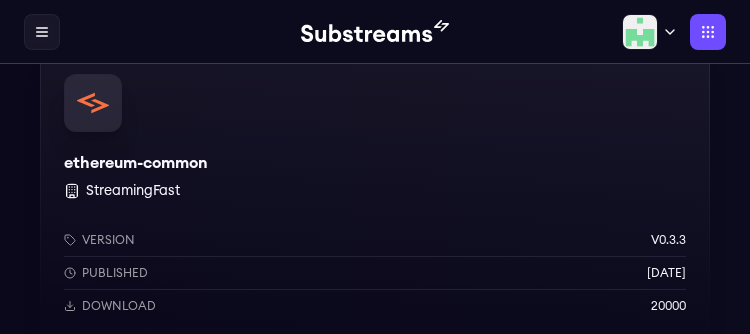 scroll, scrollTop: 1236, scrollLeft: 0, axis: vertical 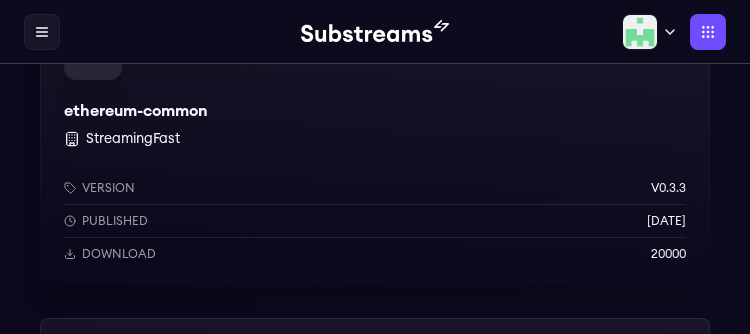 click on "Version v0.3.3 Published 1 months ago Download 20000" at bounding box center [375, 221] 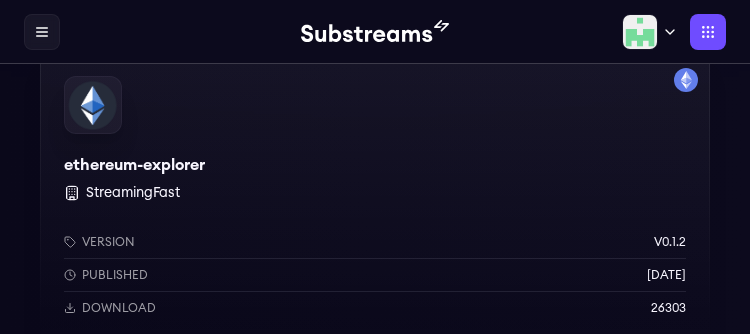 scroll, scrollTop: 864, scrollLeft: 0, axis: vertical 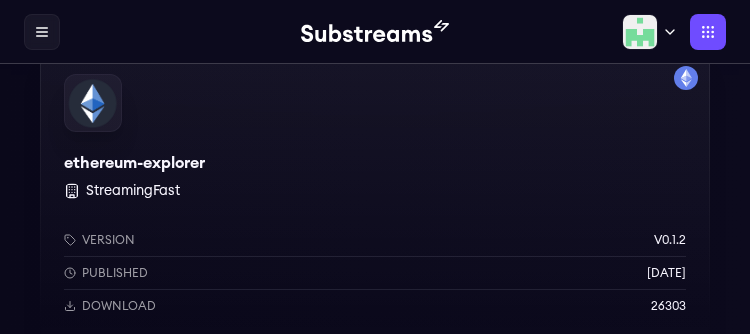 click on "Download" at bounding box center [119, 306] 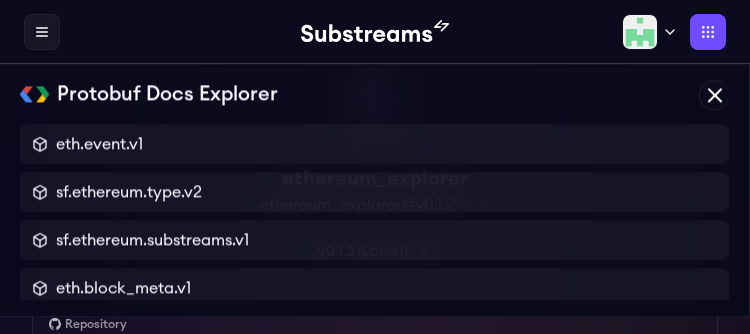 scroll, scrollTop: 0, scrollLeft: 0, axis: both 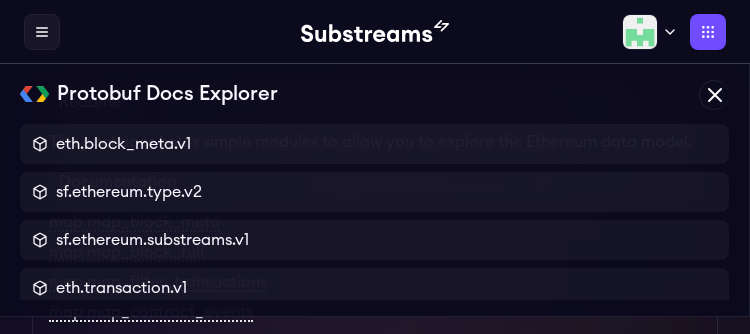 click on "Protobuf Docs Explorer" at bounding box center (0, 0) 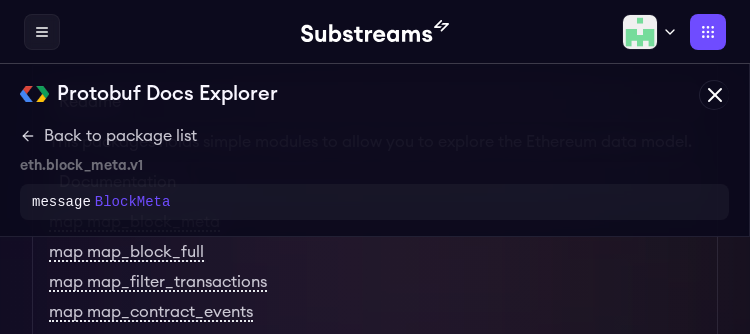 scroll, scrollTop: 626, scrollLeft: 0, axis: vertical 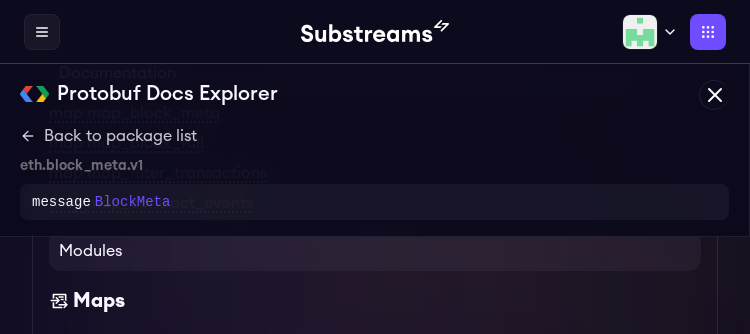 click on "map map_contract_events" at bounding box center (151, 204) 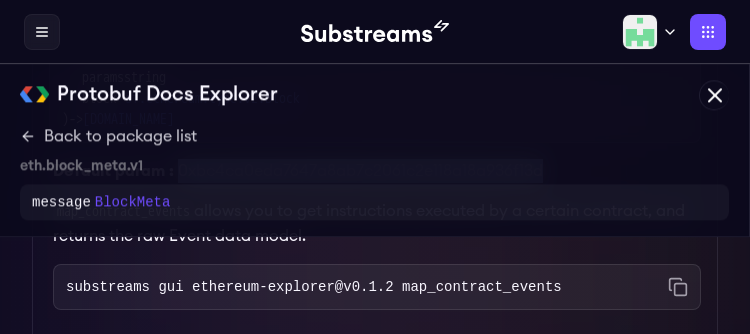 scroll, scrollTop: 2018, scrollLeft: 0, axis: vertical 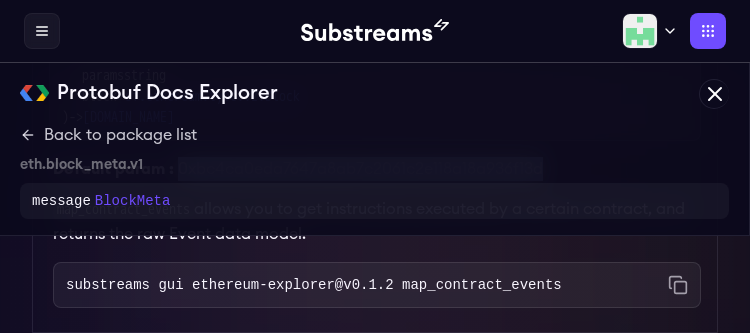click on "Default param :   0xbc4ca0eda7647a8ab7c2061c2e118a18a936f13d" at bounding box center (375, 162) 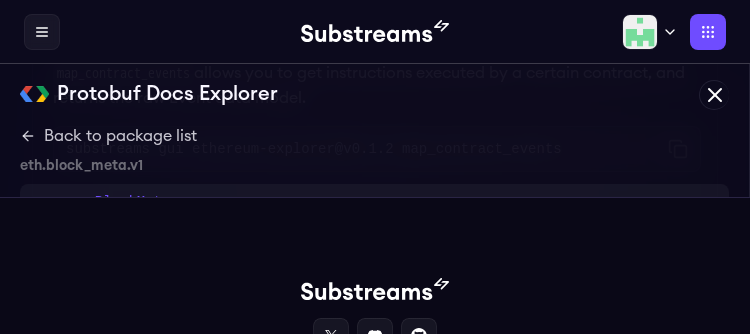 scroll, scrollTop: 2159, scrollLeft: 0, axis: vertical 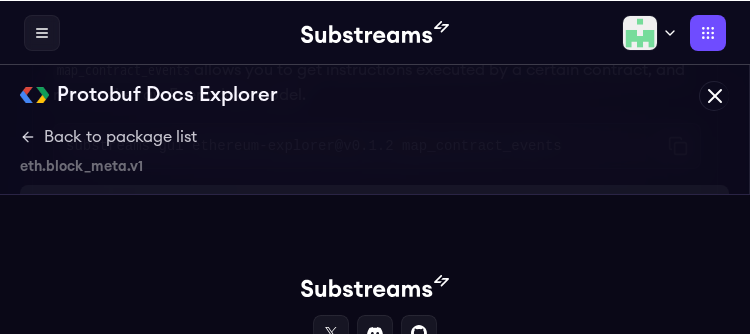 click on "substreams gui ethereum-explorer@v0.1.2 map_contract_events" at bounding box center (314, 145) 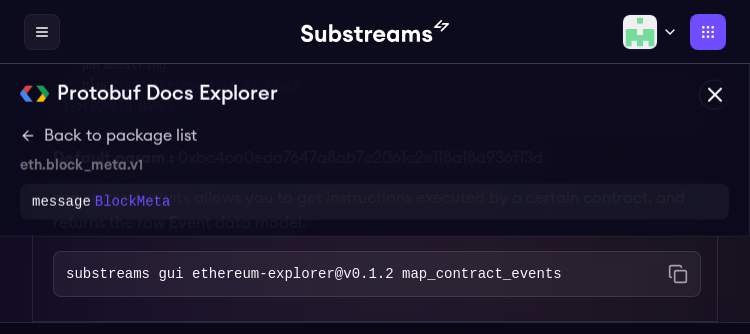 scroll, scrollTop: 2002, scrollLeft: 0, axis: vertical 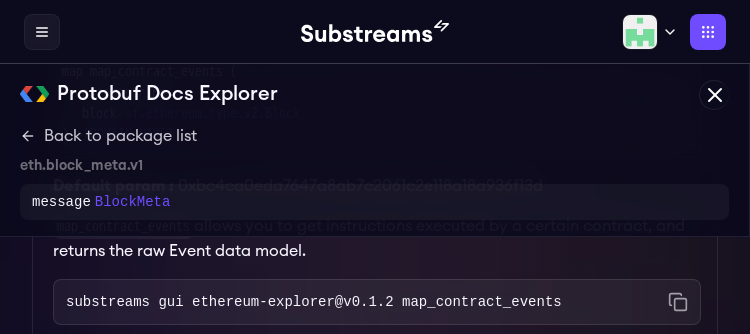 click on "[DOMAIN_NAME]" at bounding box center (128, 134) 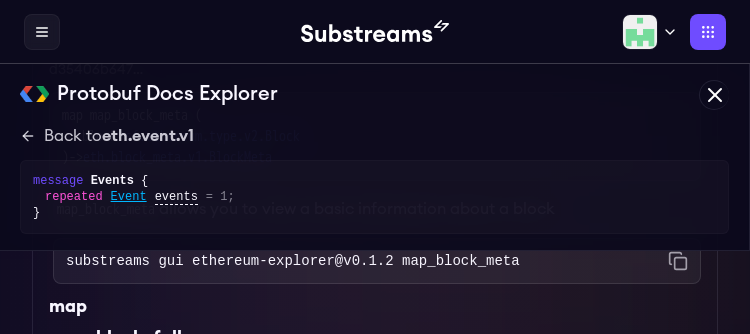 scroll, scrollTop: 0, scrollLeft: 0, axis: both 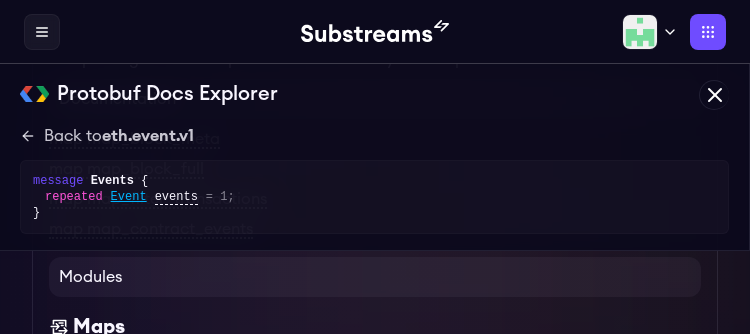 click on "map map_block_meta" at bounding box center (134, 140) 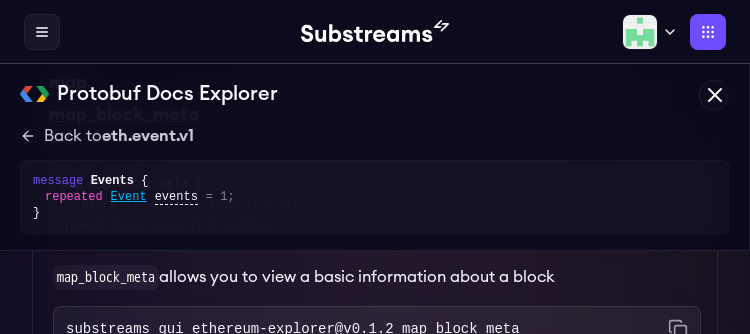 scroll, scrollTop: 919, scrollLeft: 0, axis: vertical 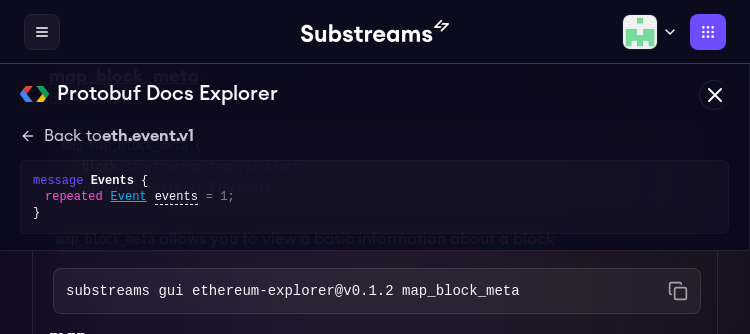 click on "eth.block_meta.v1.BlockMeta" at bounding box center (177, 187) 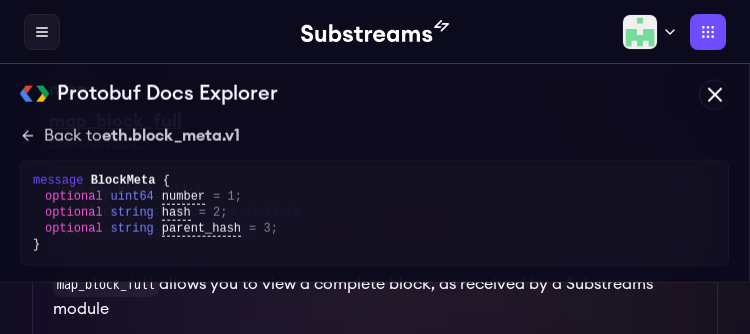 scroll, scrollTop: 1166, scrollLeft: 0, axis: vertical 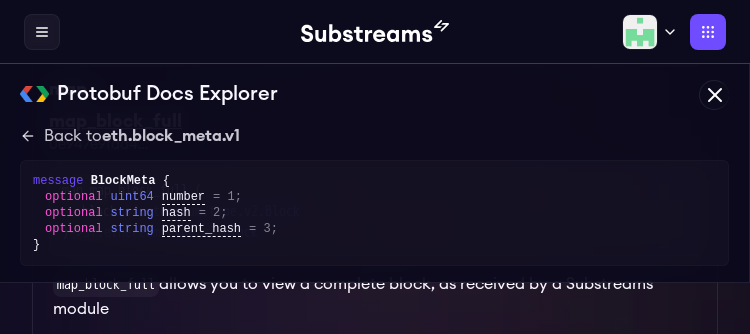 click on "map_block_full" at bounding box center (375, 121) 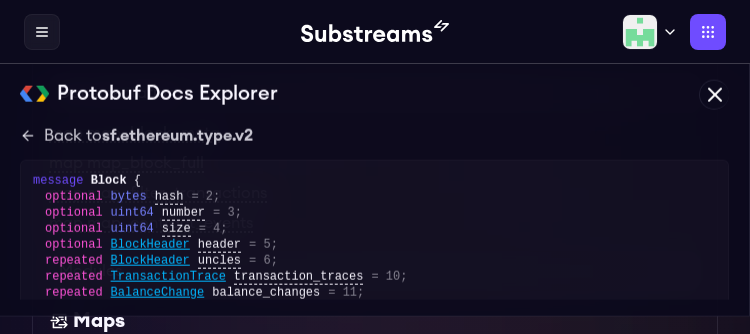 click on "map map_block_full" at bounding box center (126, 164) 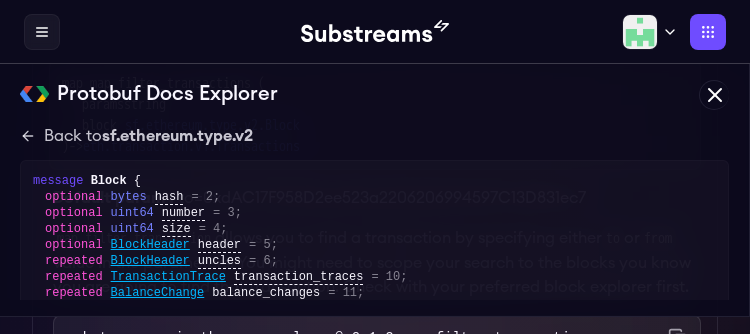 click on "eth.transaction.v1.Transactions" at bounding box center (191, 146) 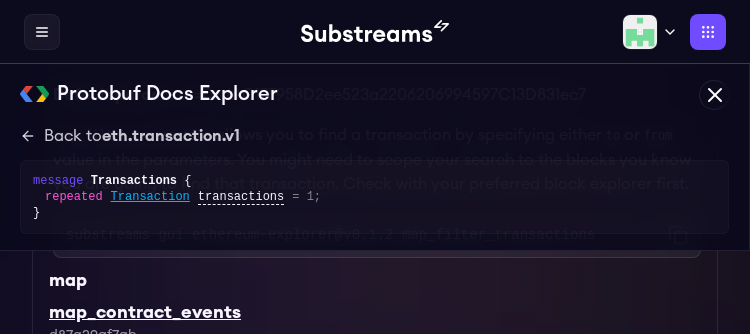 scroll, scrollTop: 1693, scrollLeft: 0, axis: vertical 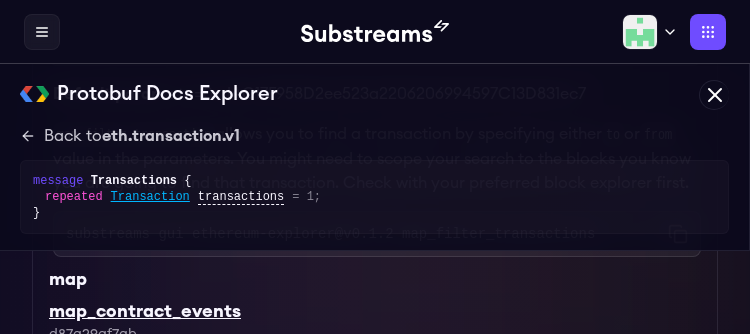 click on "substreams gui ethereum-explorer@v0.1.2 map_filter_transactions" at bounding box center (330, 234) 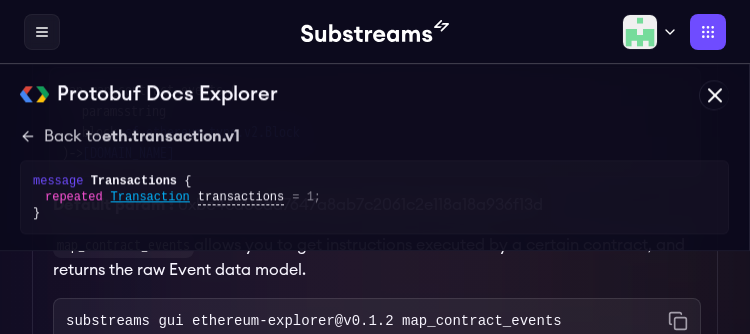 scroll, scrollTop: 1983, scrollLeft: 0, axis: vertical 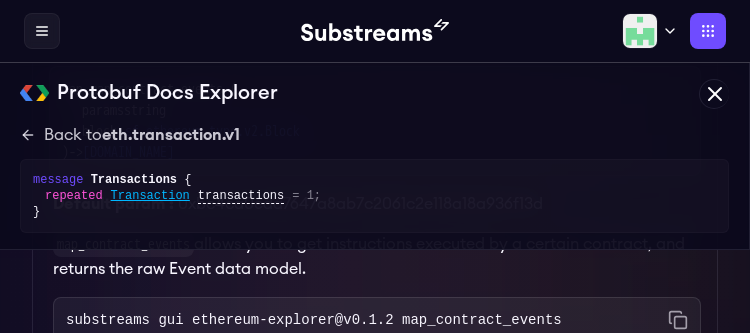 click on "sf.ethereum.type.v2.Block" at bounding box center [212, 132] 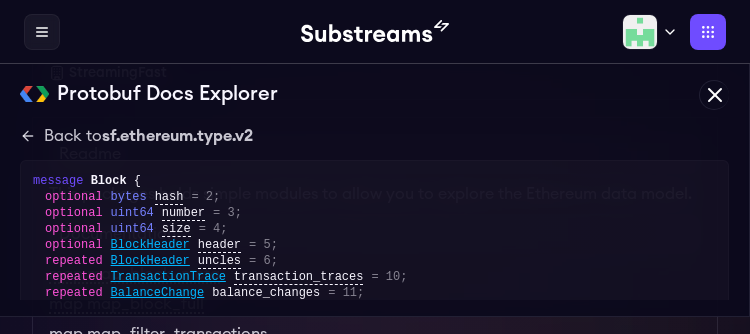 scroll, scrollTop: 0, scrollLeft: 0, axis: both 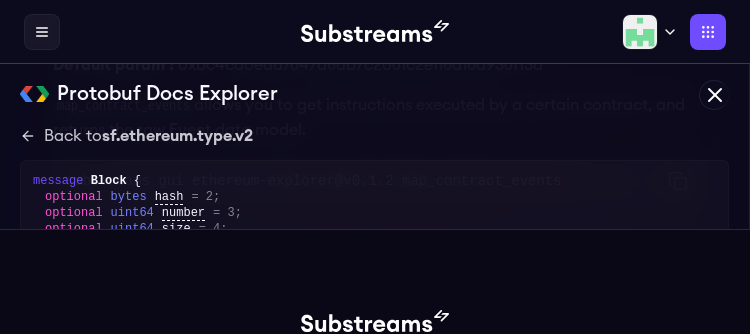 click on "substreams gui ethereum-explorer@v0.1.2 map_contract_events" at bounding box center (314, 181) 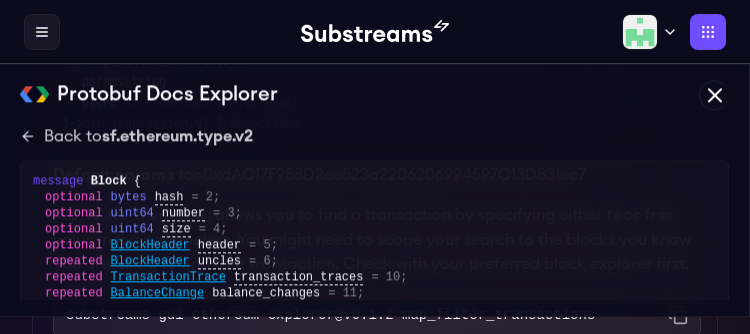 scroll, scrollTop: 1612, scrollLeft: 0, axis: vertical 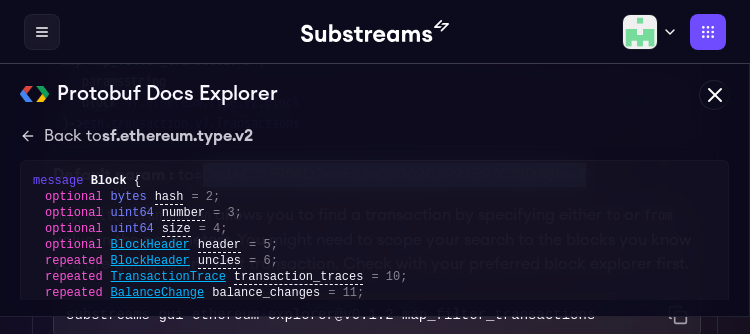 copy on "0xdAC17F958D2ee523a2206206994597C13D831ec7" 